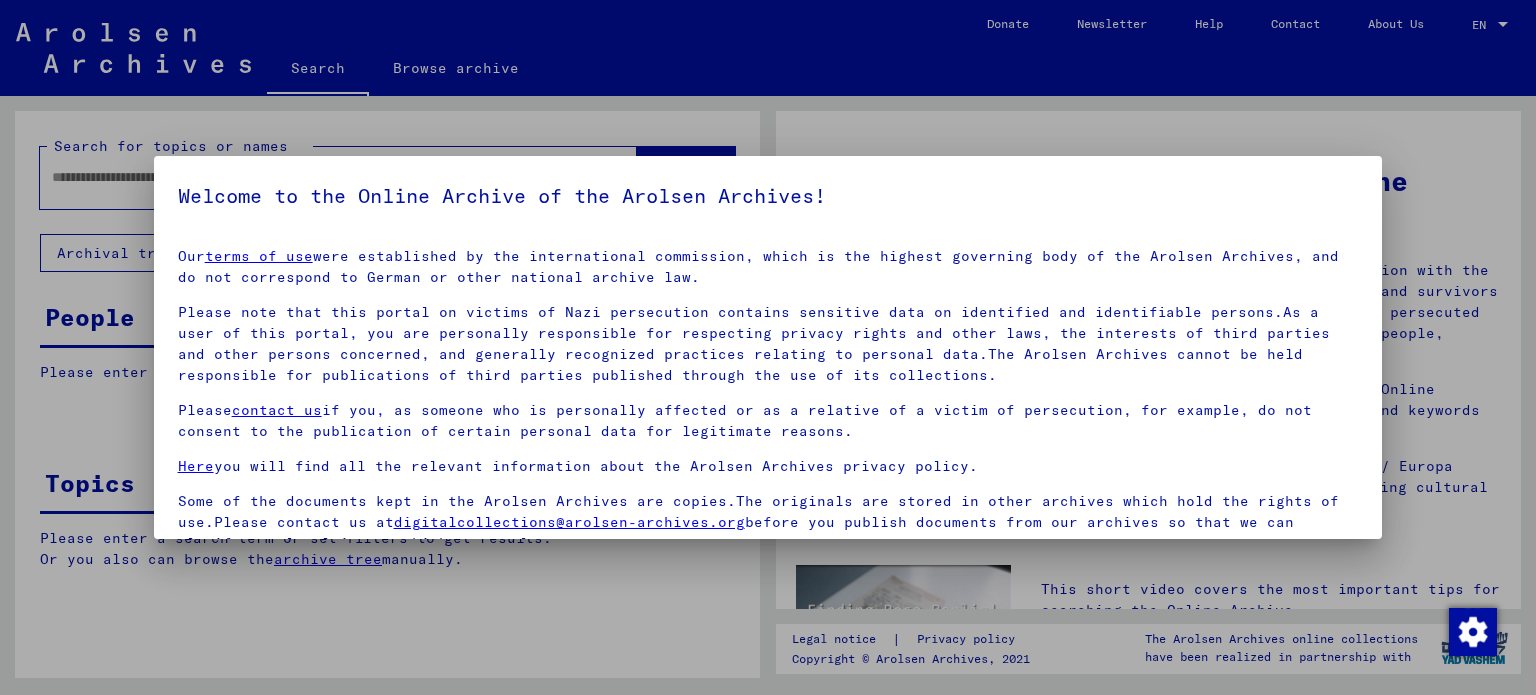 scroll, scrollTop: 0, scrollLeft: 0, axis: both 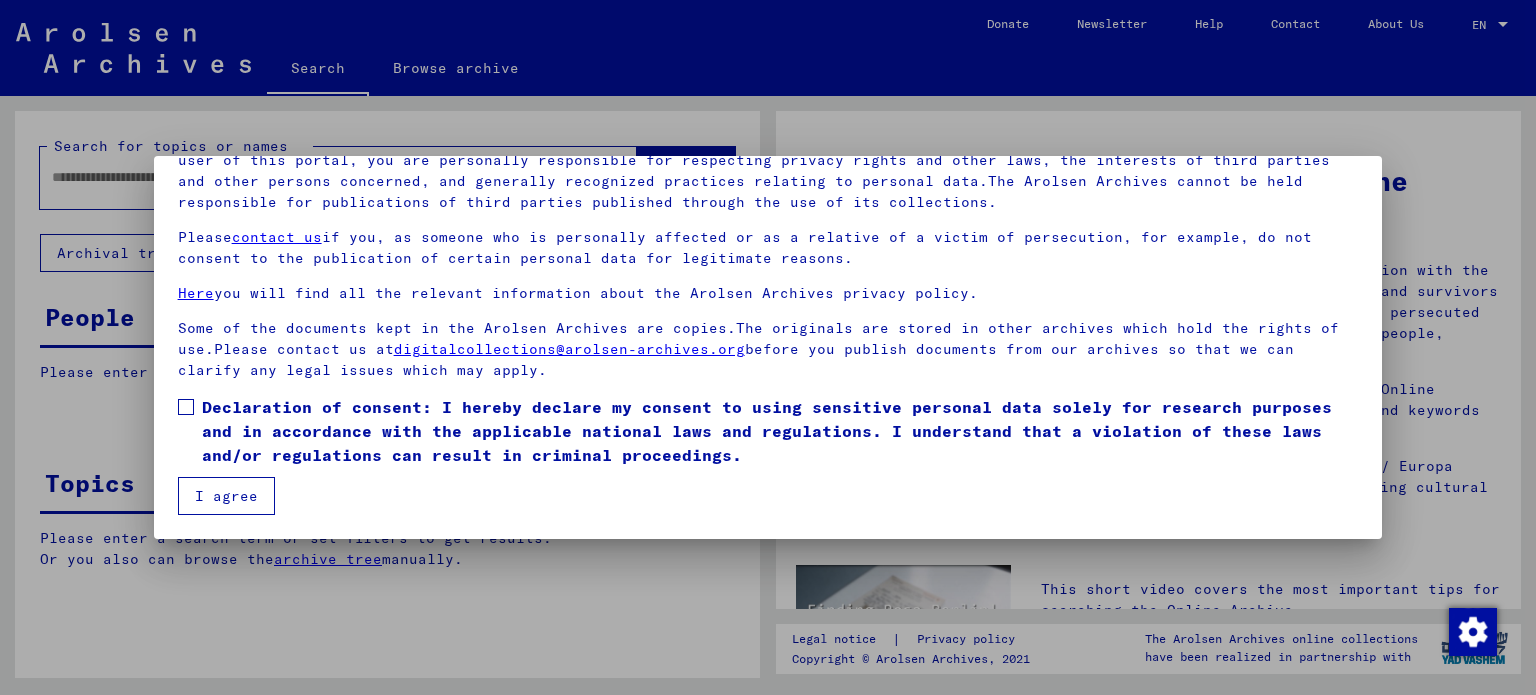 click at bounding box center [186, 407] 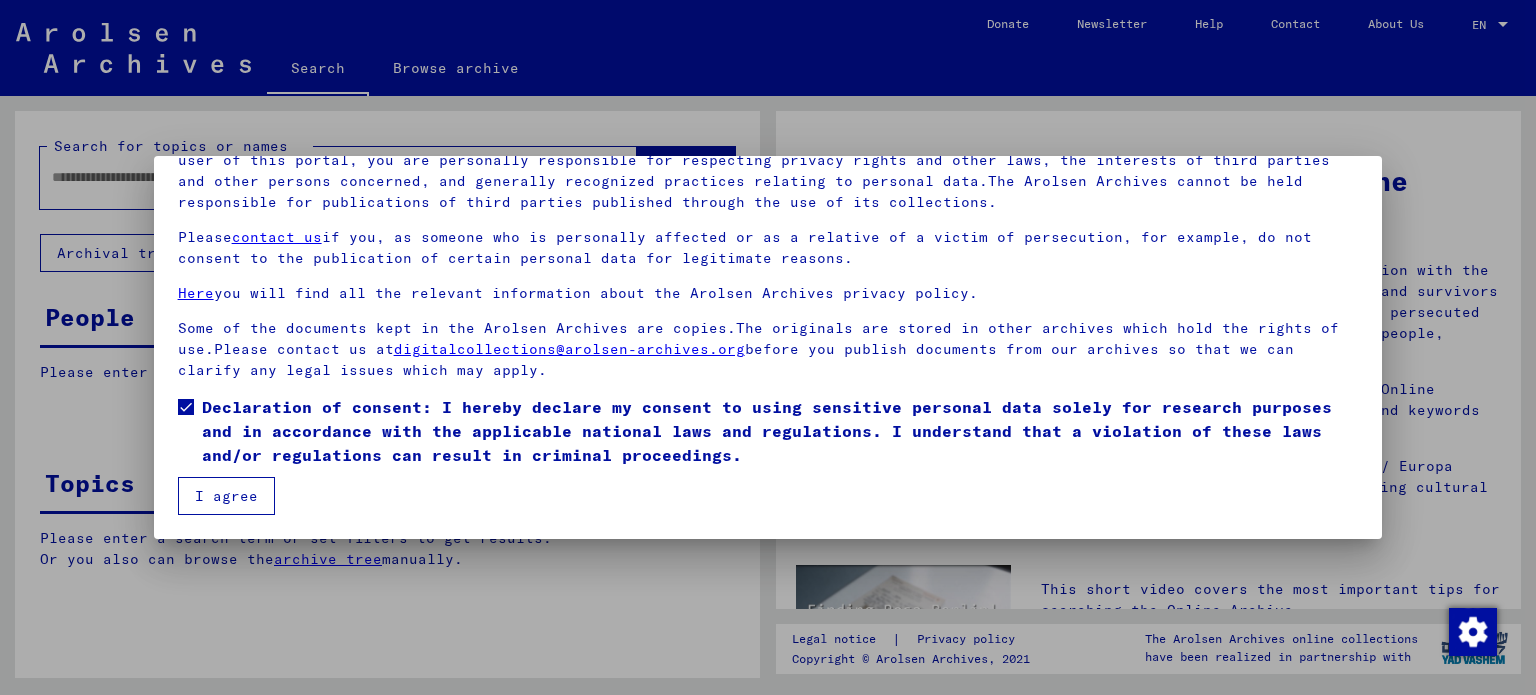 click on "I agree" at bounding box center (226, 496) 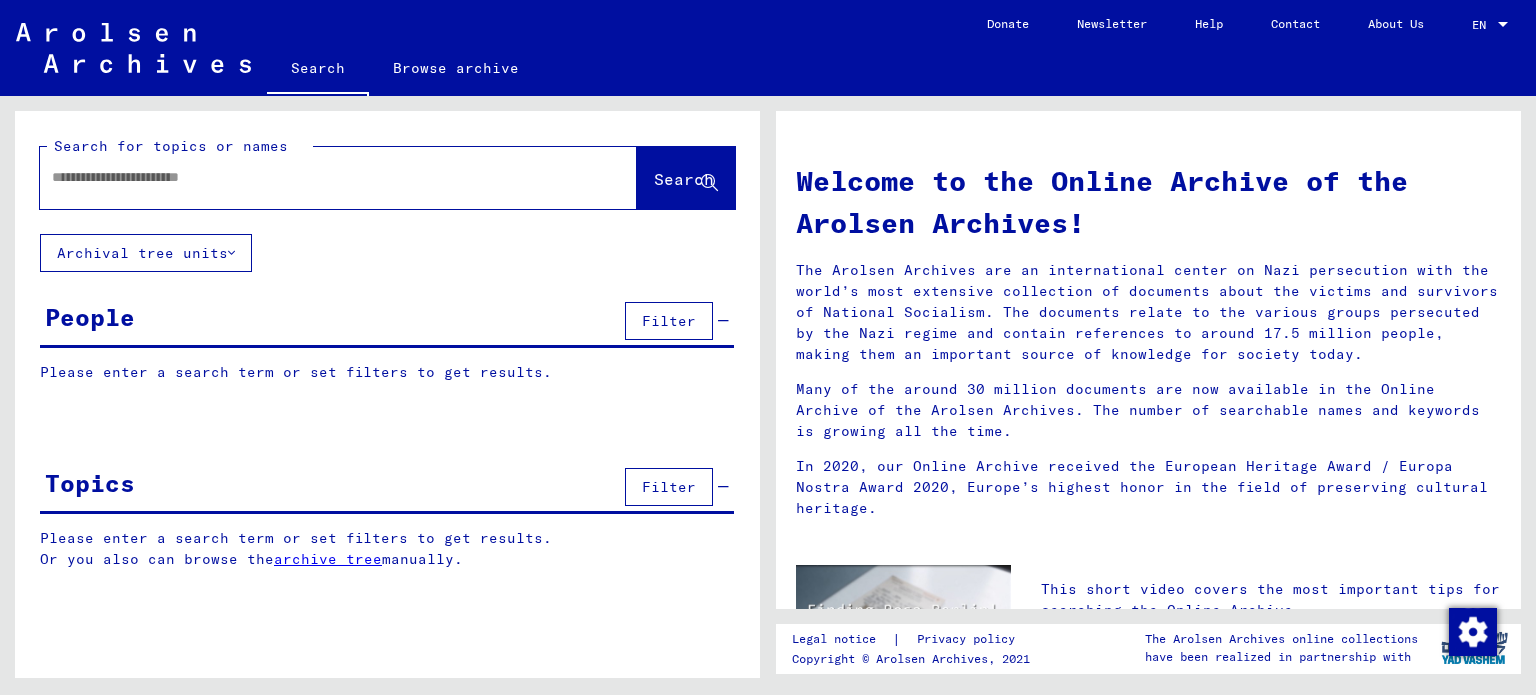 click at bounding box center [314, 177] 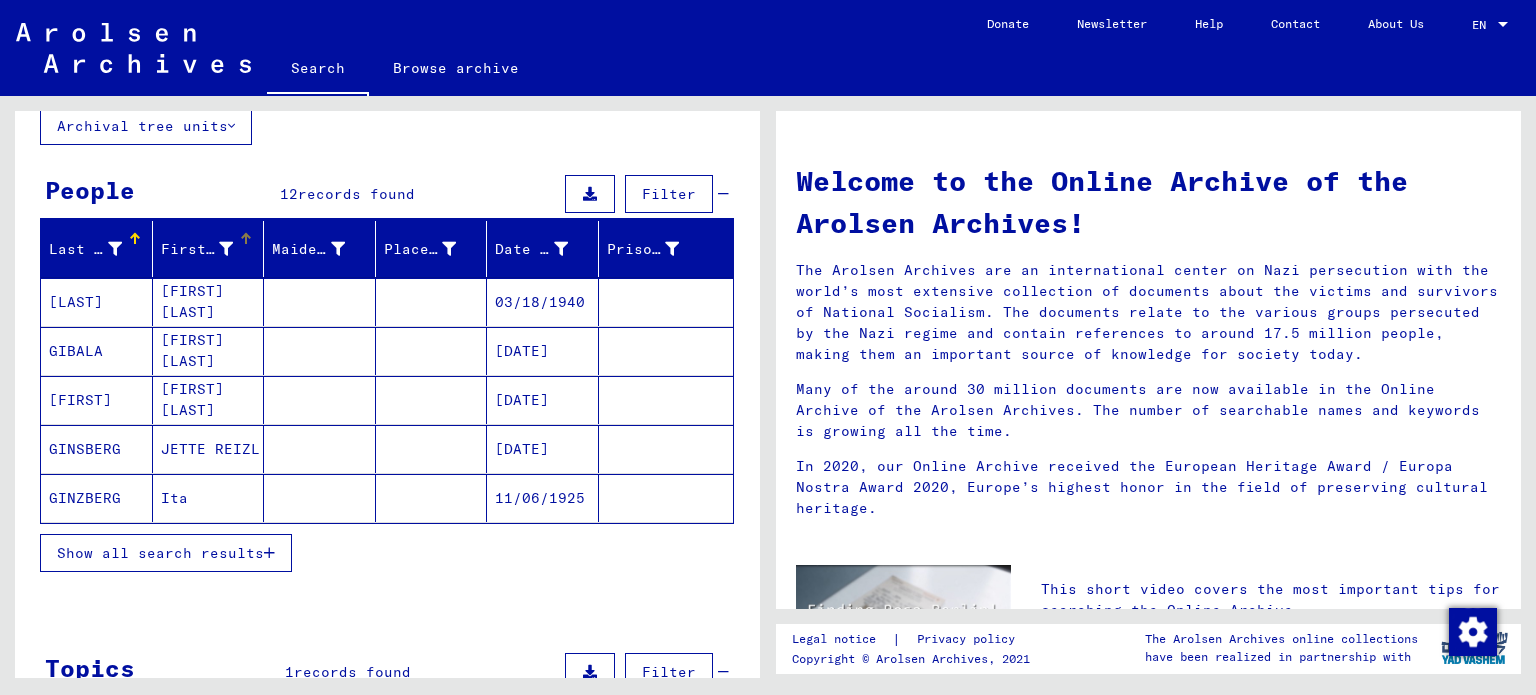 scroll, scrollTop: 128, scrollLeft: 0, axis: vertical 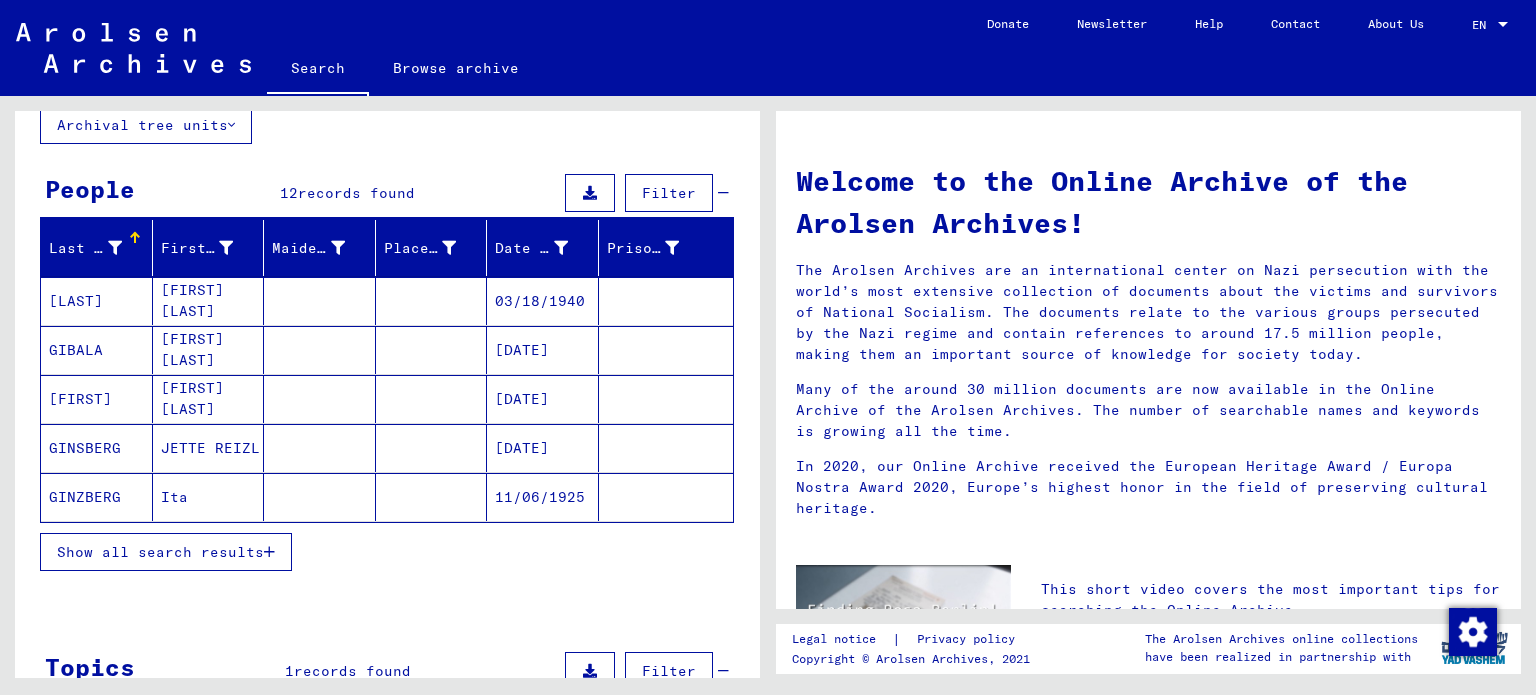 click on "Show all search results" at bounding box center (160, 552) 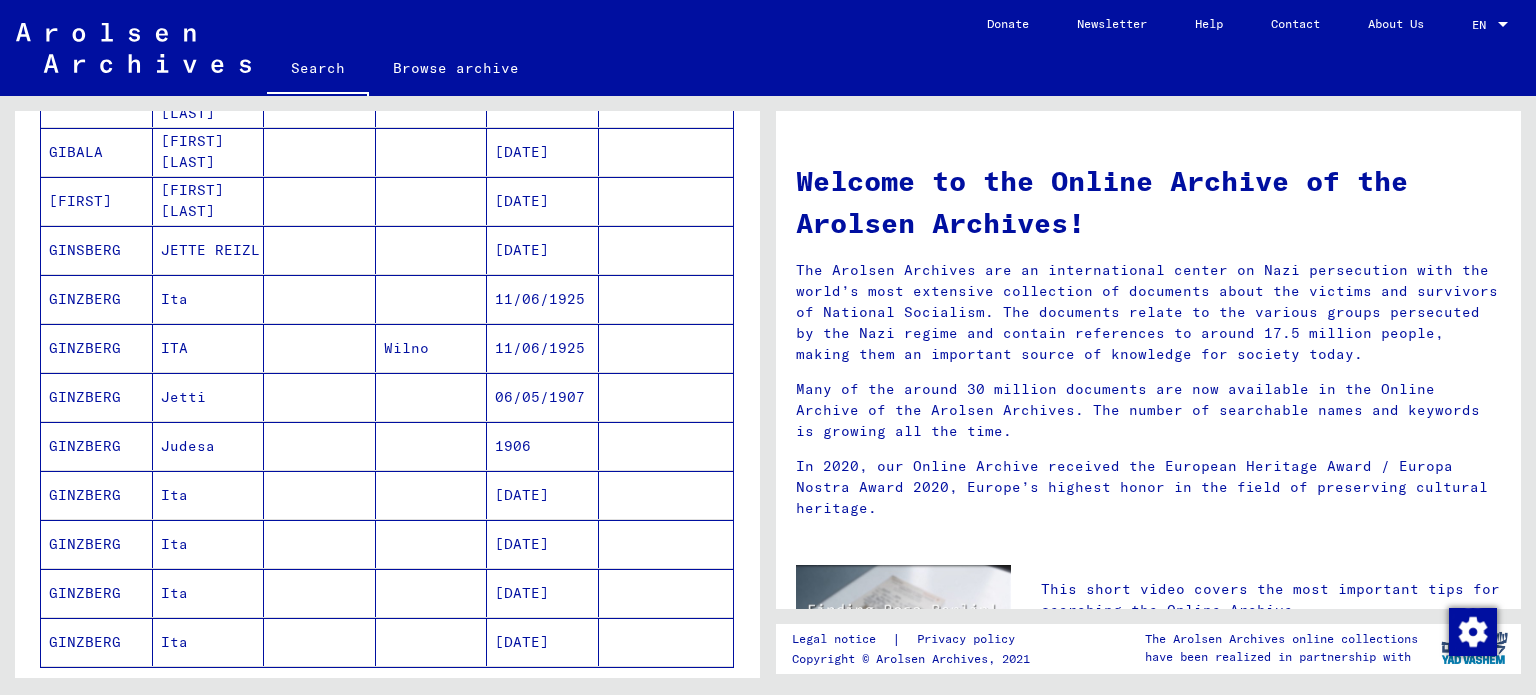 scroll, scrollTop: 368, scrollLeft: 0, axis: vertical 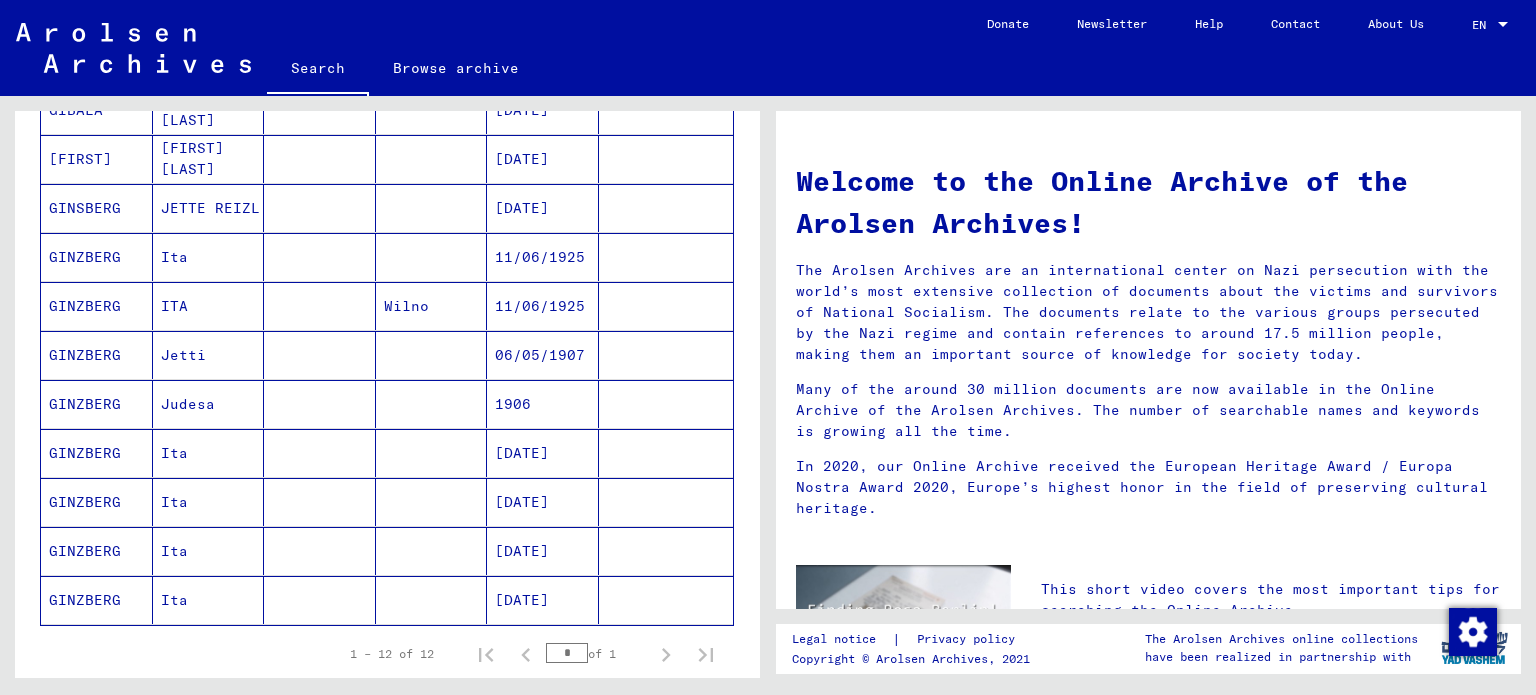click on "Ita" at bounding box center [209, 502] 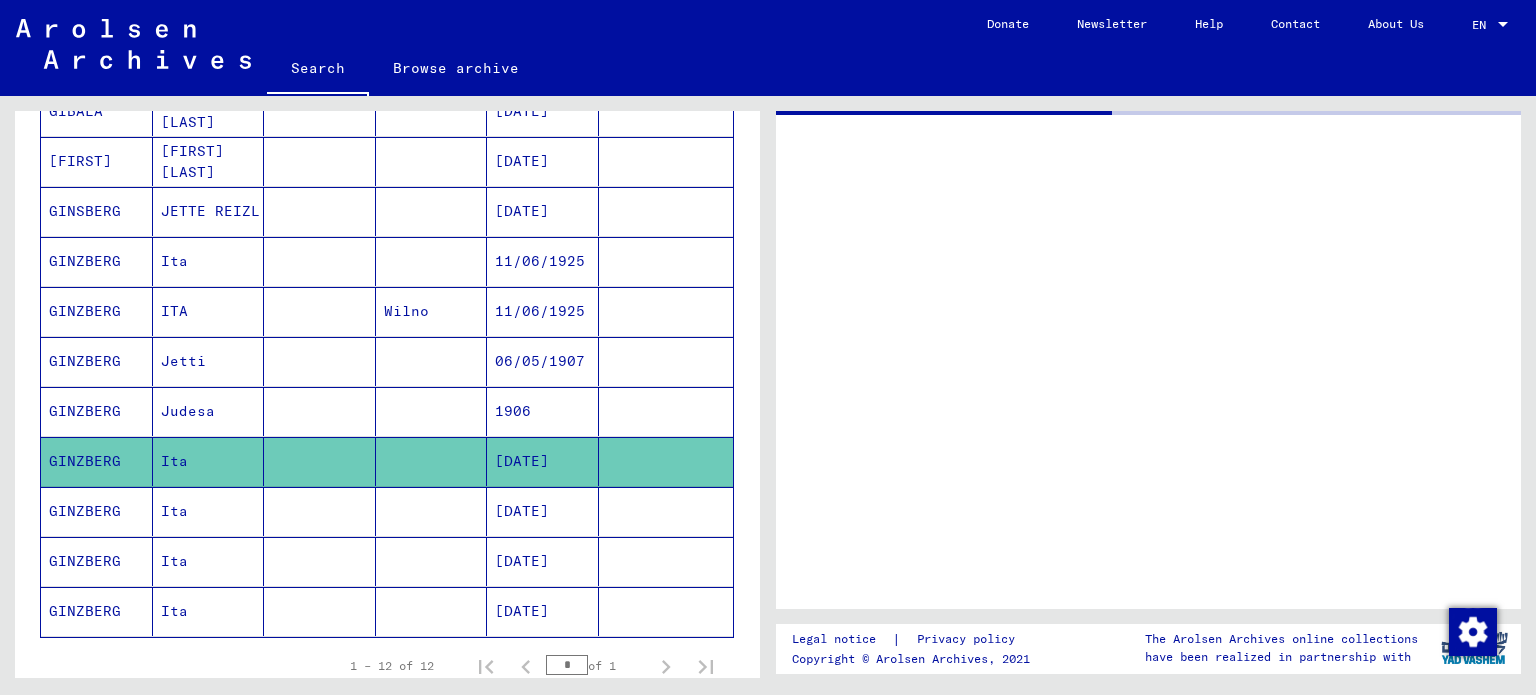 scroll, scrollTop: 370, scrollLeft: 0, axis: vertical 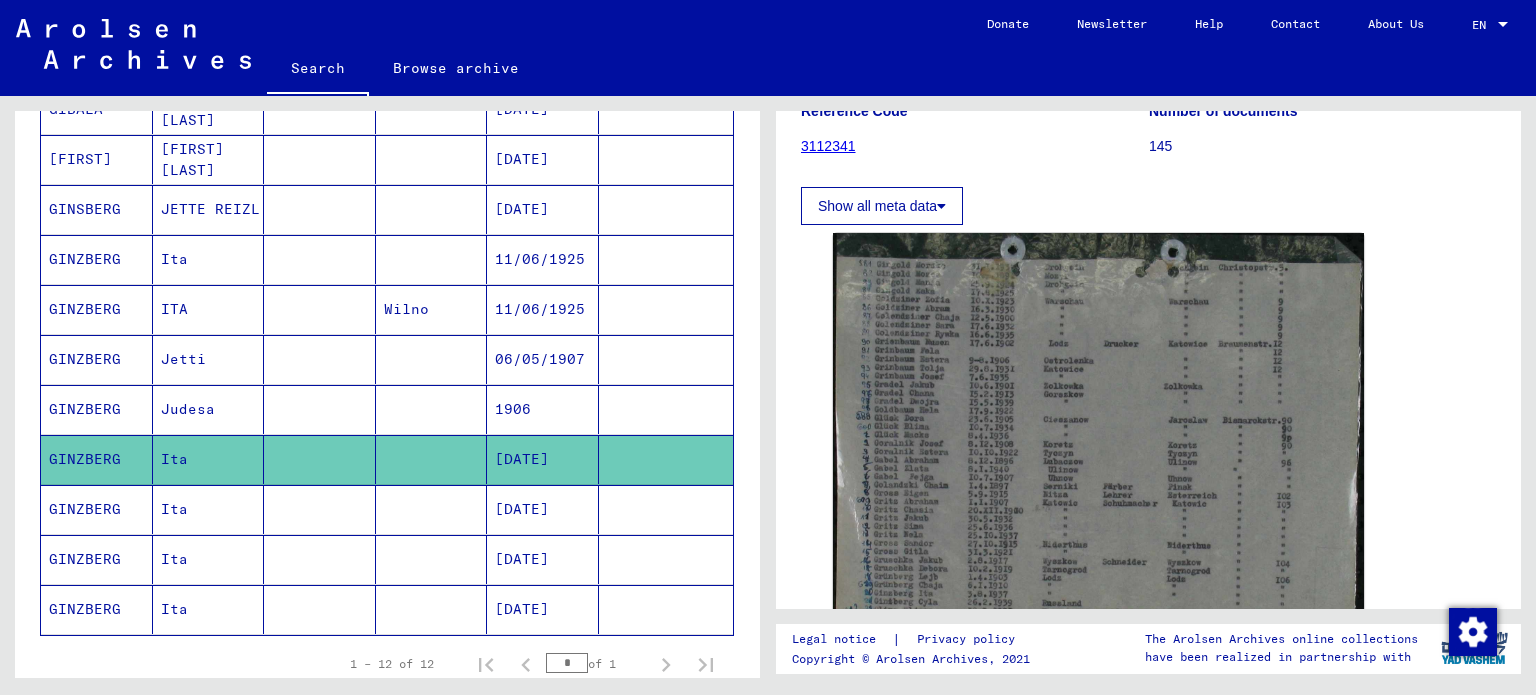click on "[DATE]" at bounding box center (543, 559) 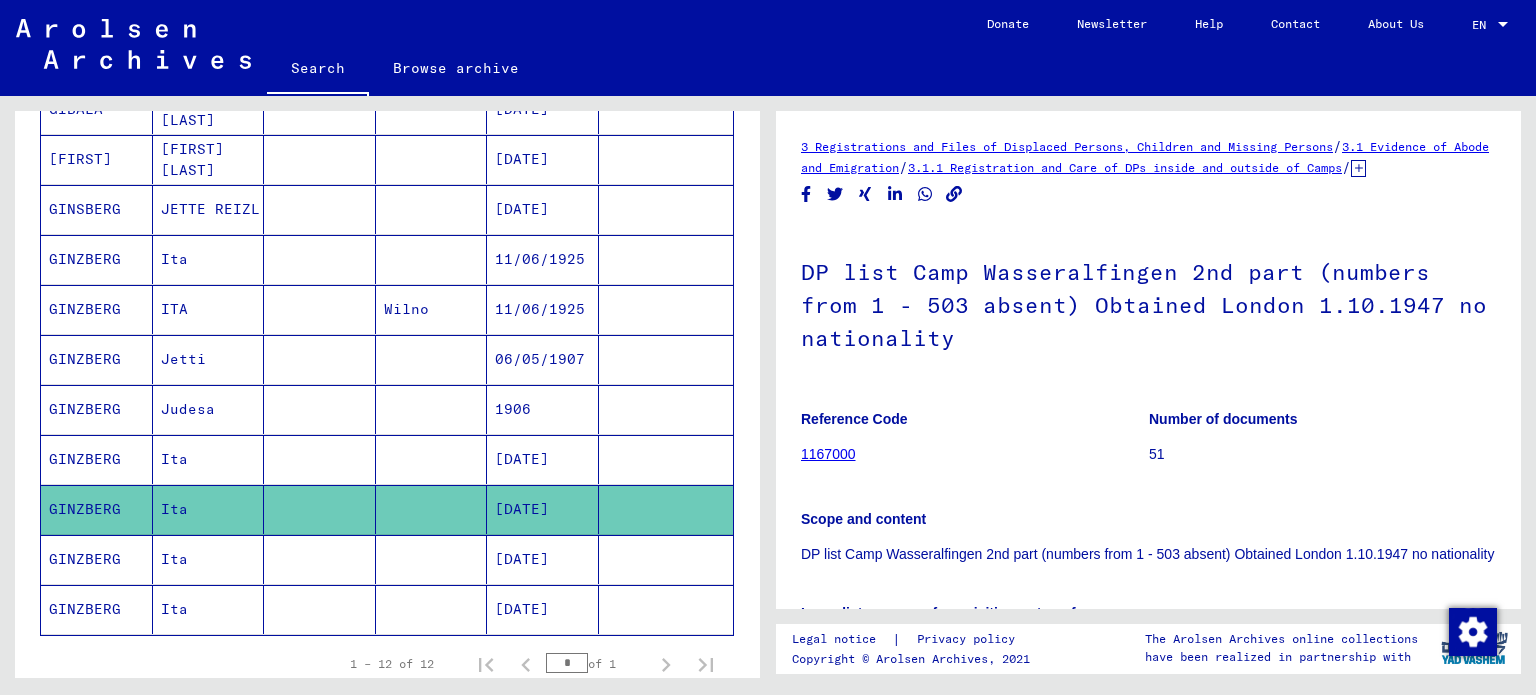 scroll, scrollTop: 0, scrollLeft: 0, axis: both 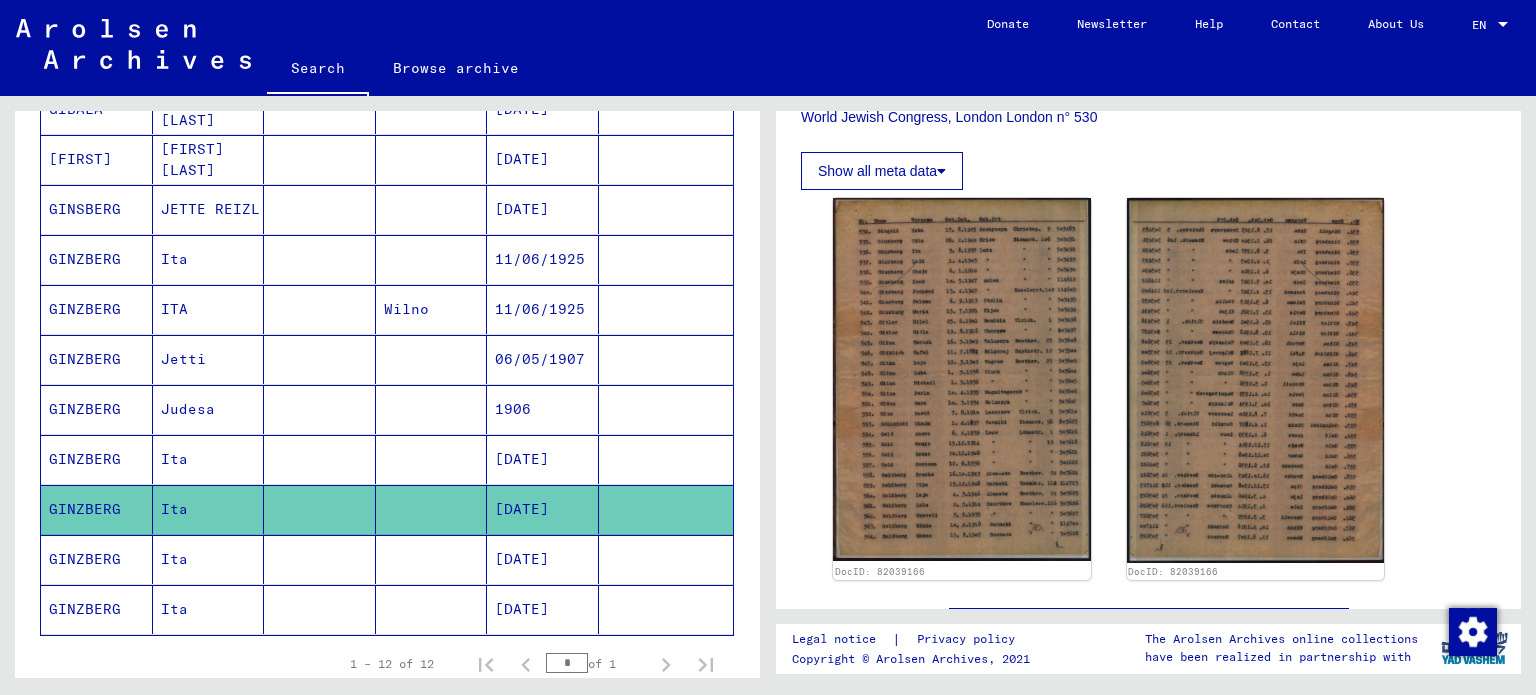 click 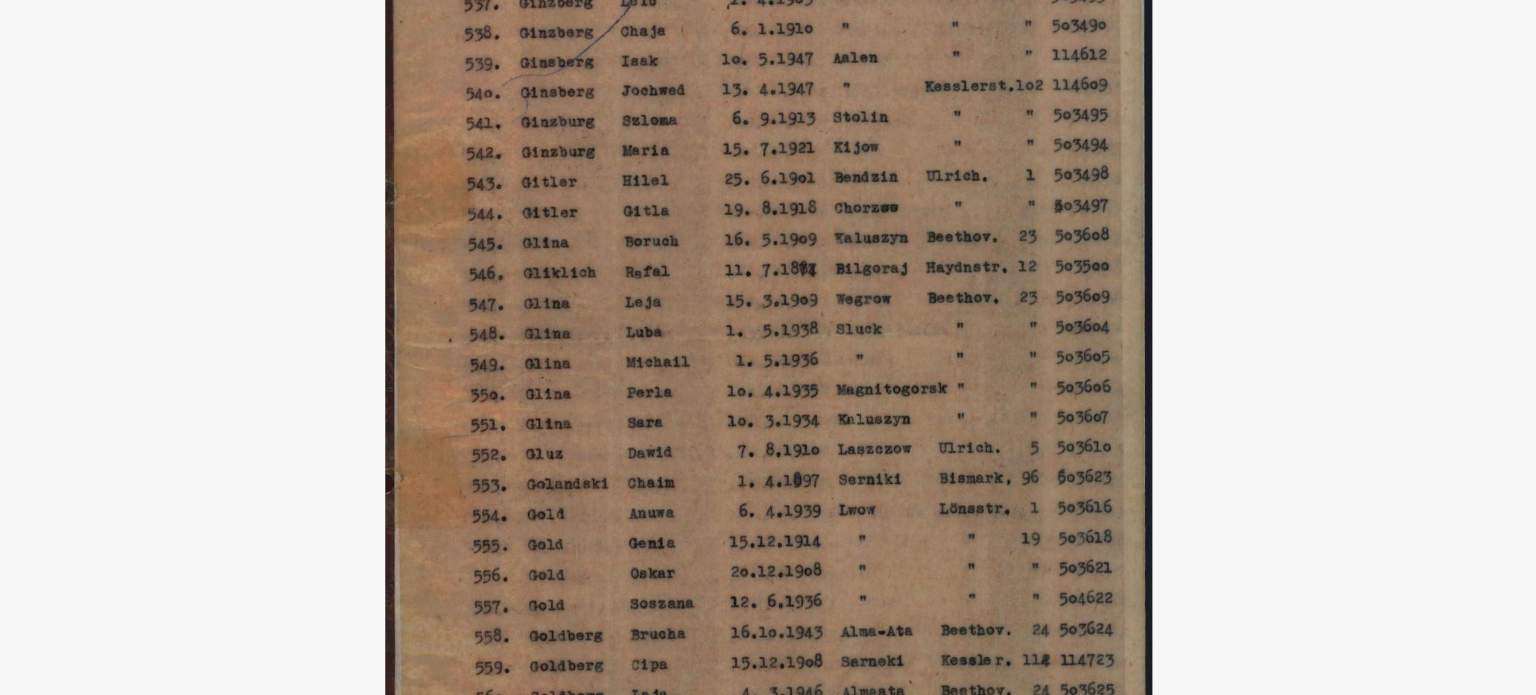 drag, startPoint x: 766, startPoint y: 264, endPoint x: 761, endPoint y: 304, distance: 40.311287 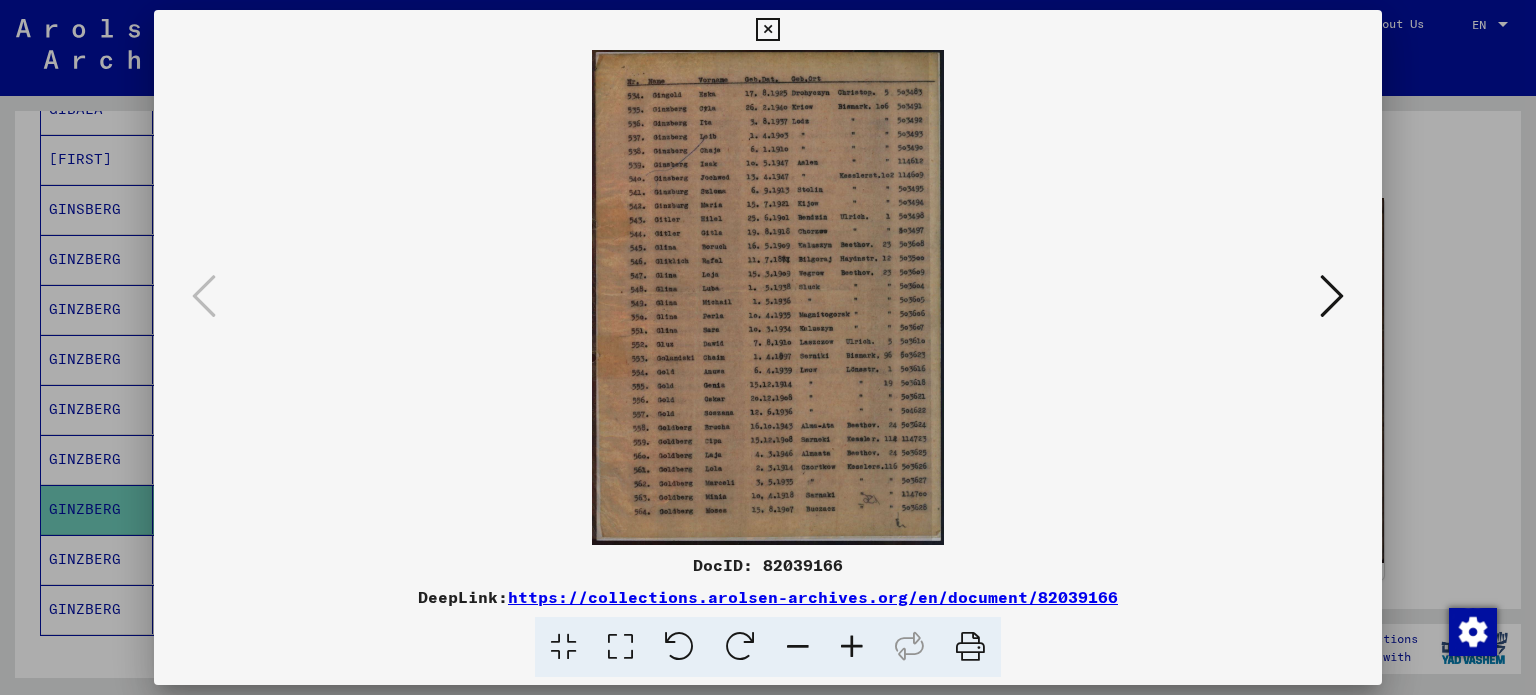 click at bounding box center [767, 30] 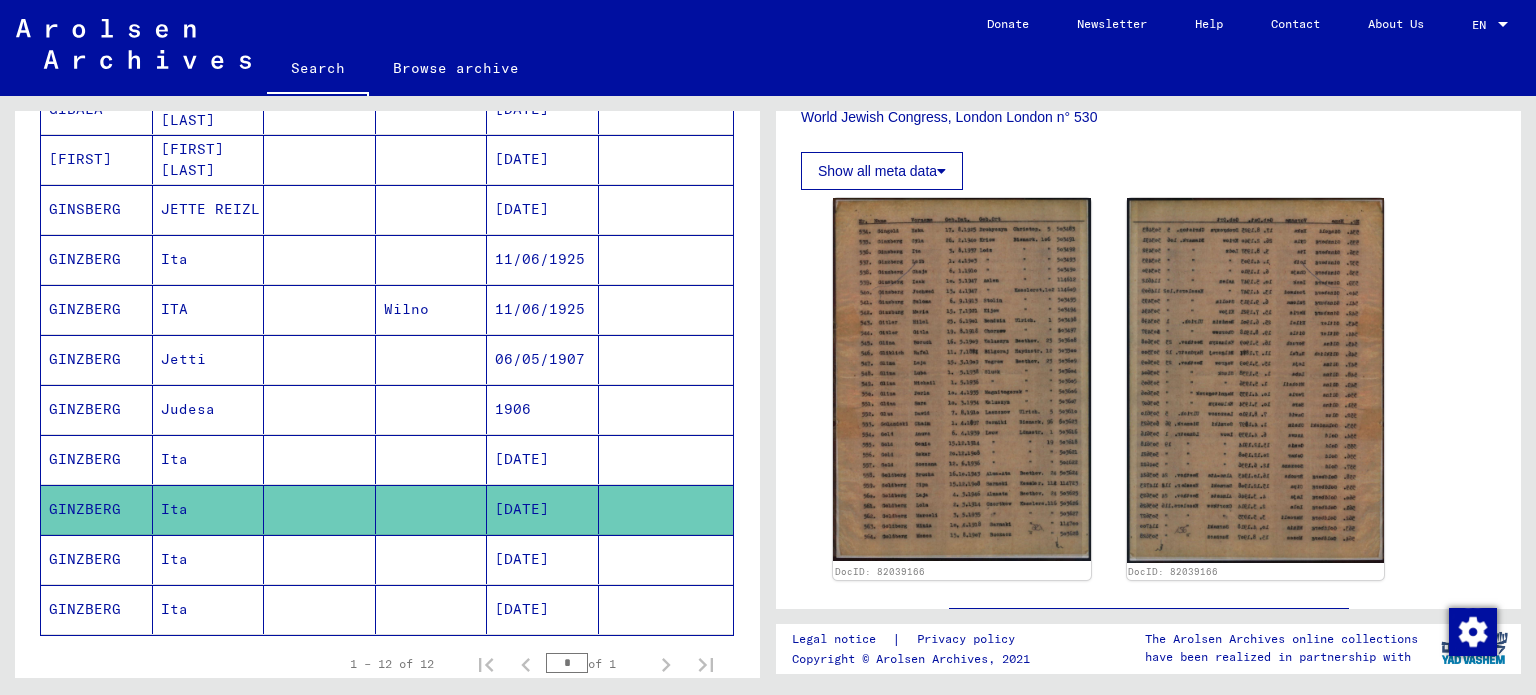 click at bounding box center (320, 609) 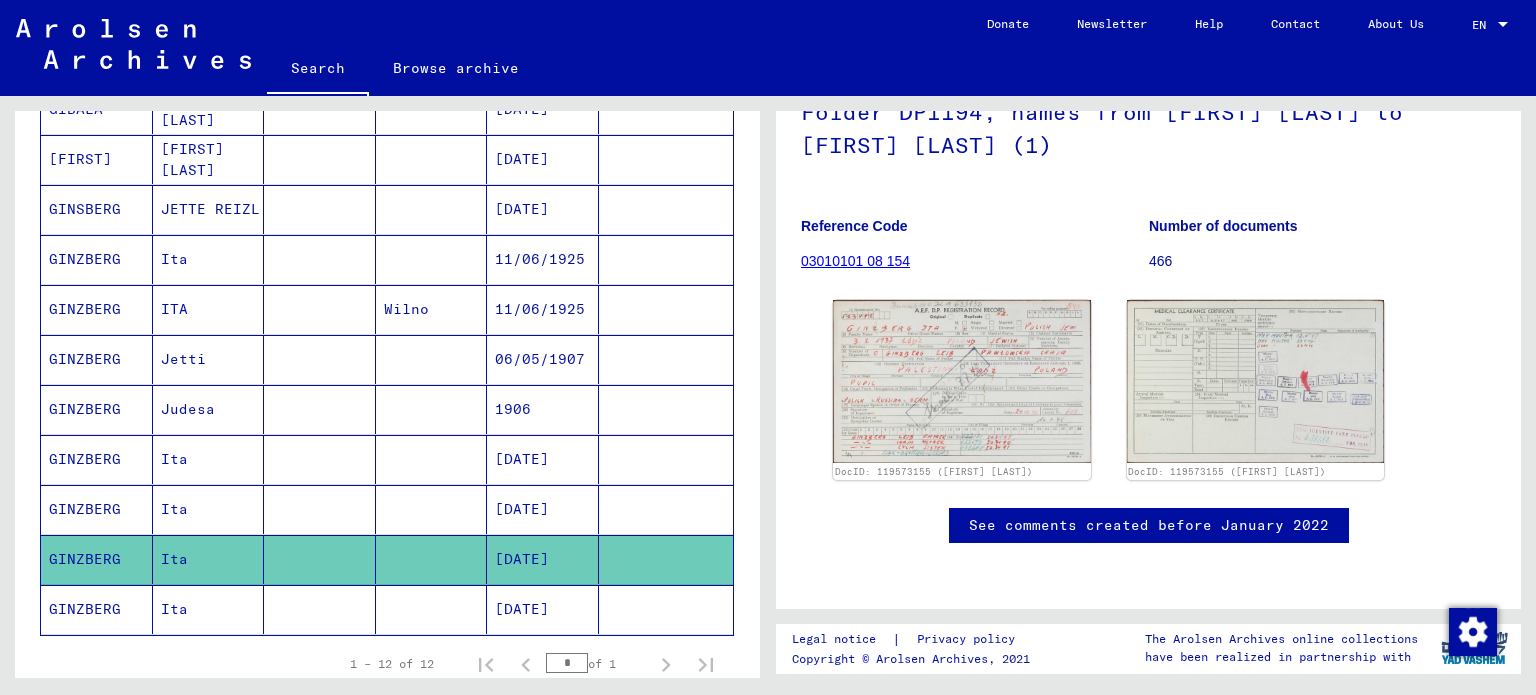 scroll, scrollTop: 194, scrollLeft: 0, axis: vertical 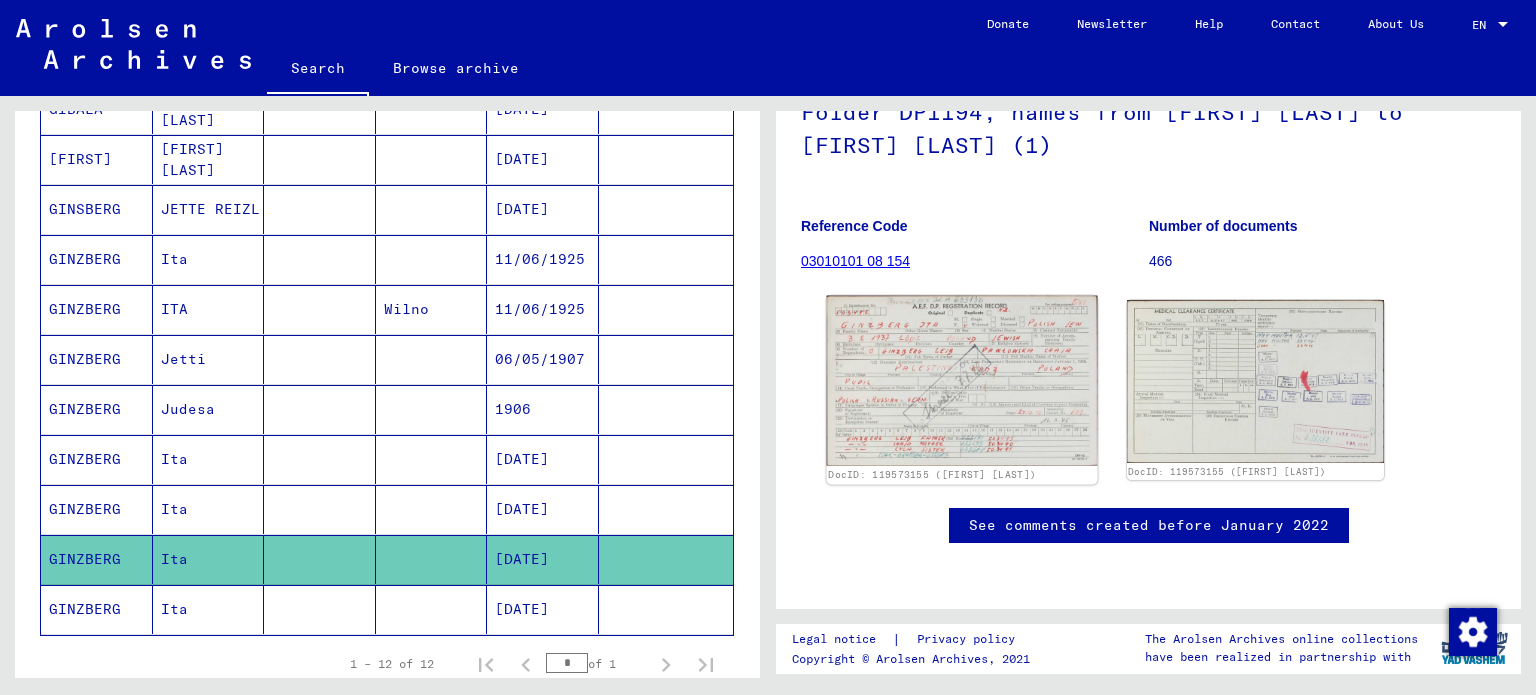 click 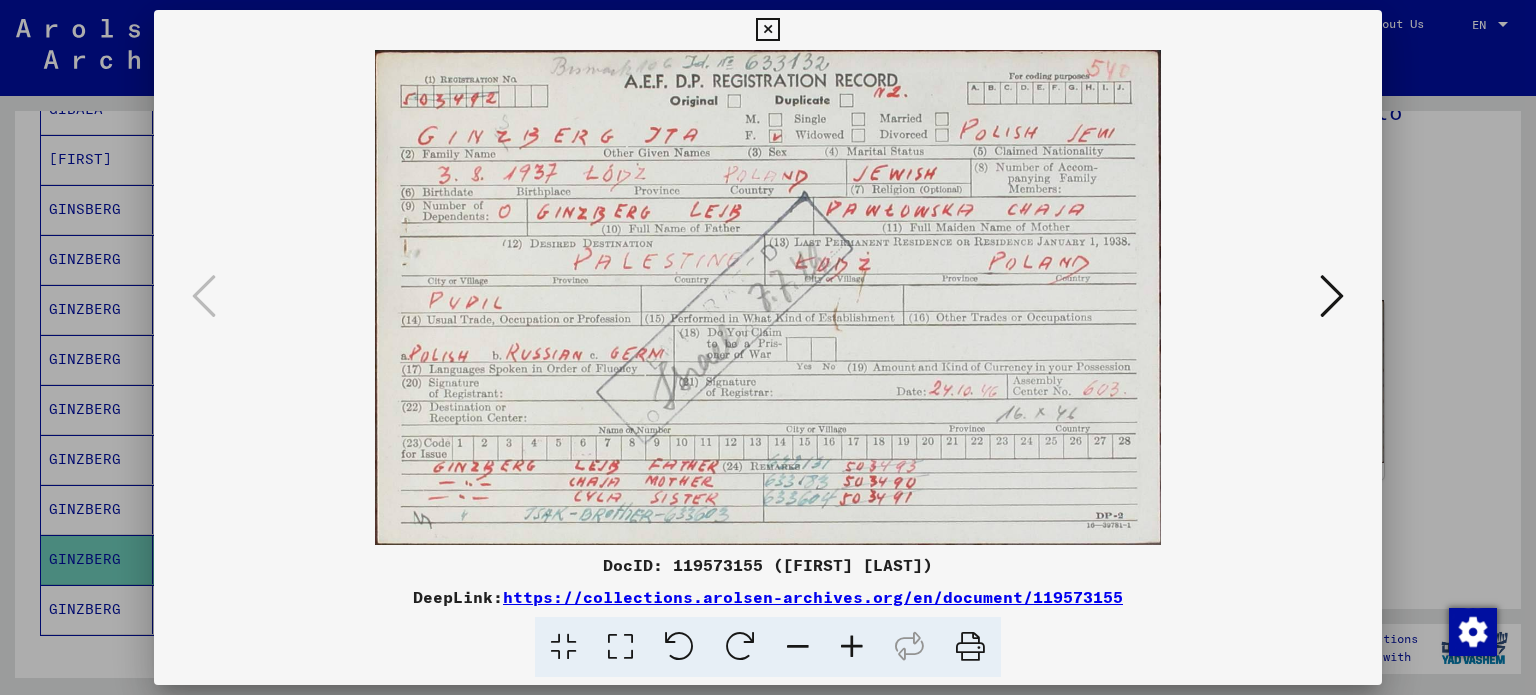 click at bounding box center (1332, 297) 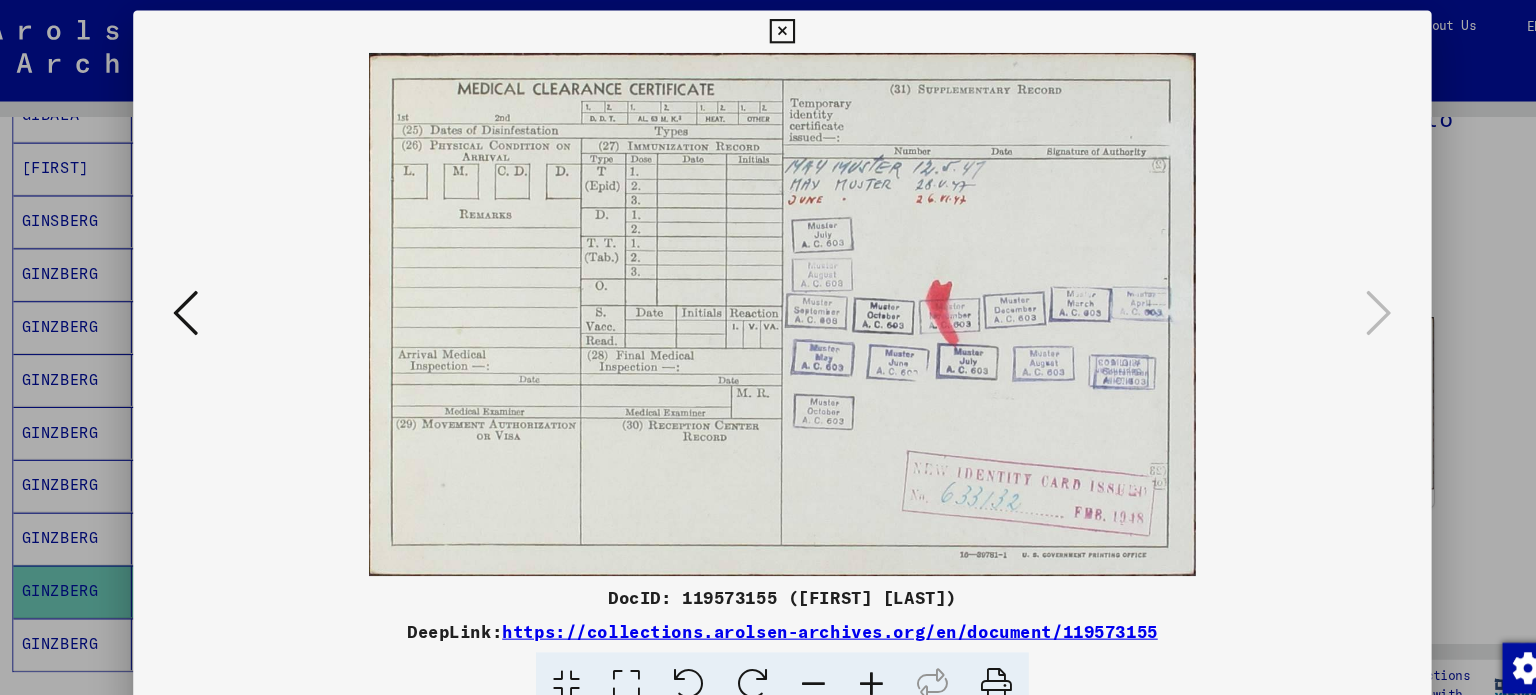 click at bounding box center [767, 30] 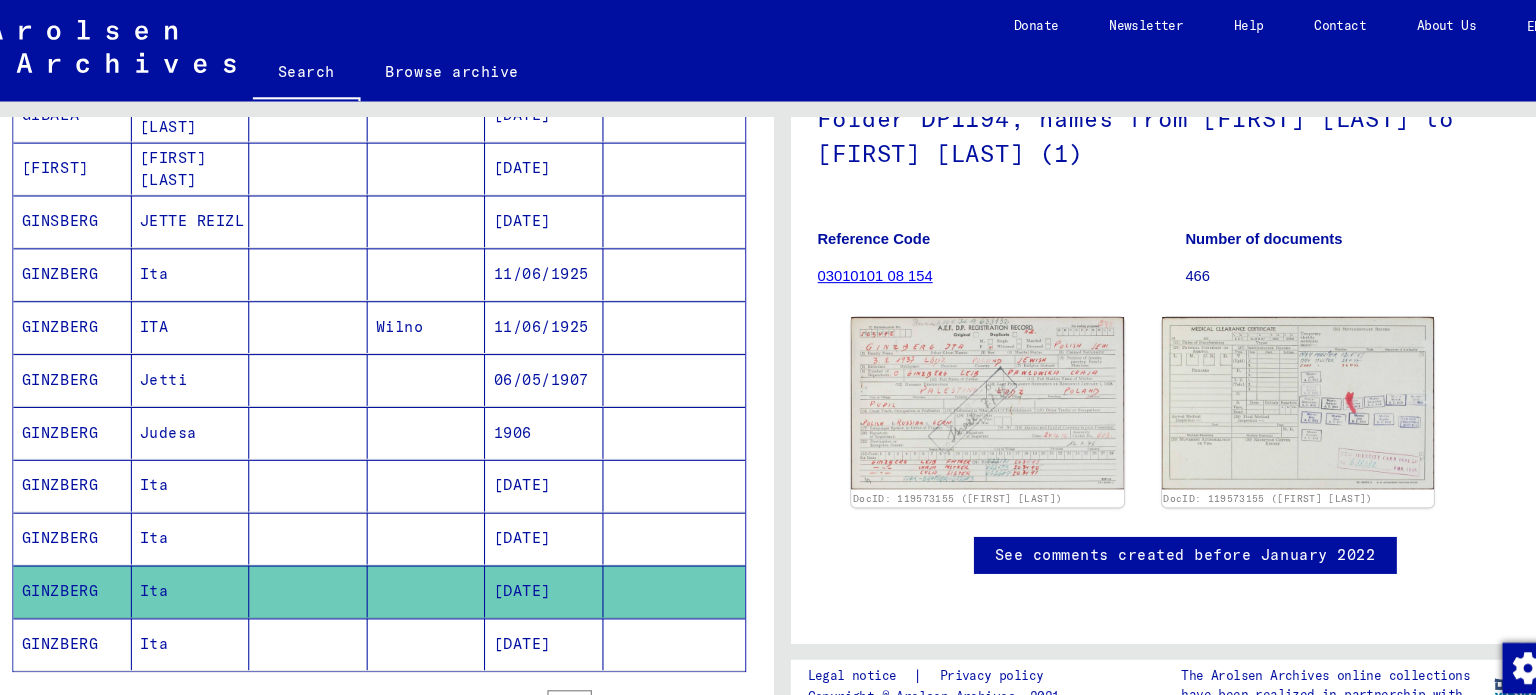 click on "Ita" 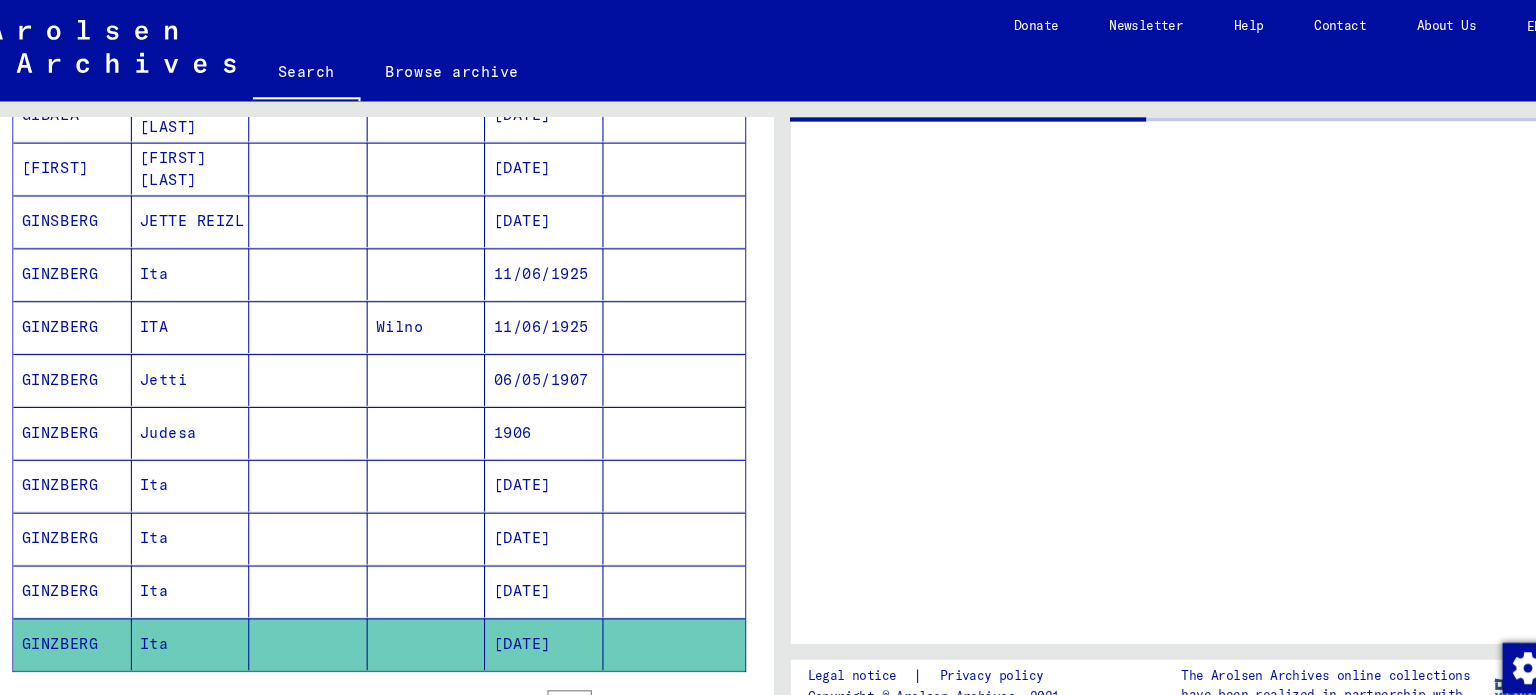 scroll, scrollTop: 0, scrollLeft: 0, axis: both 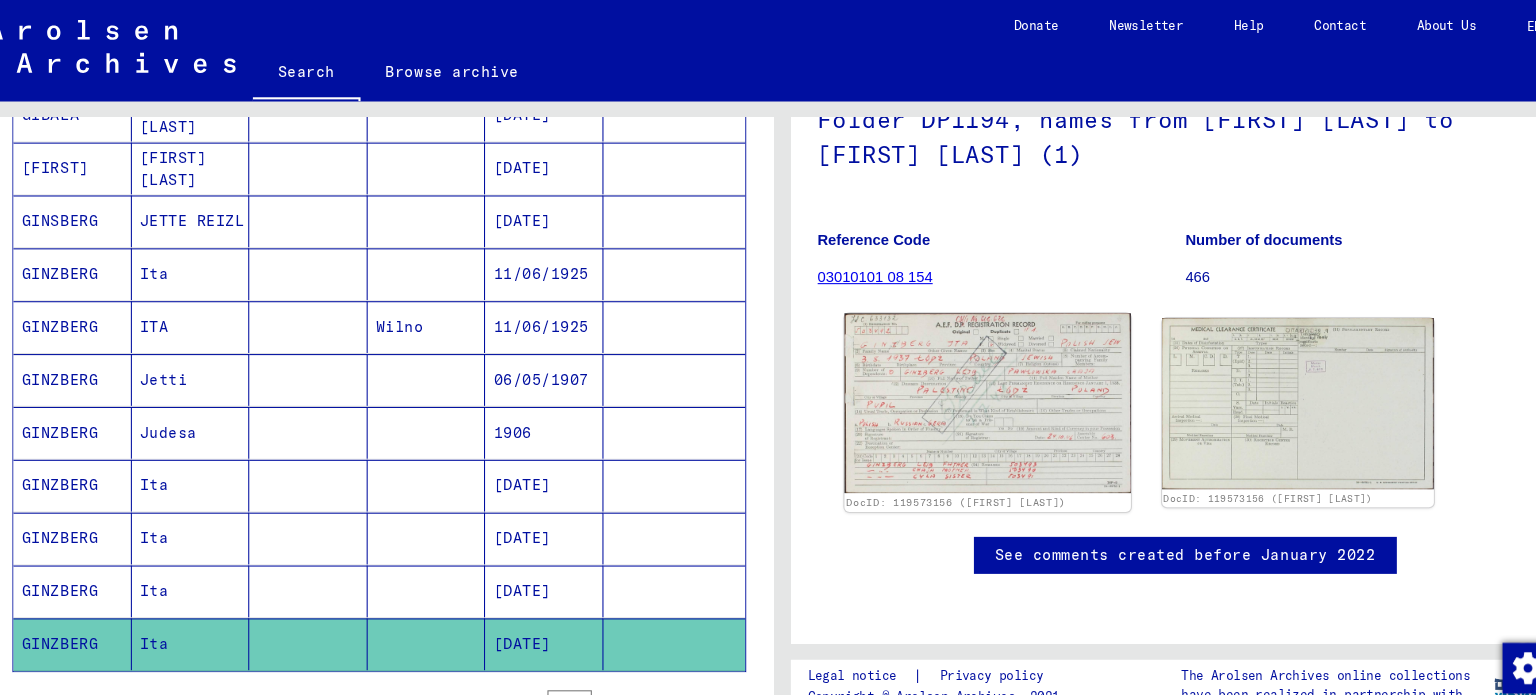 click 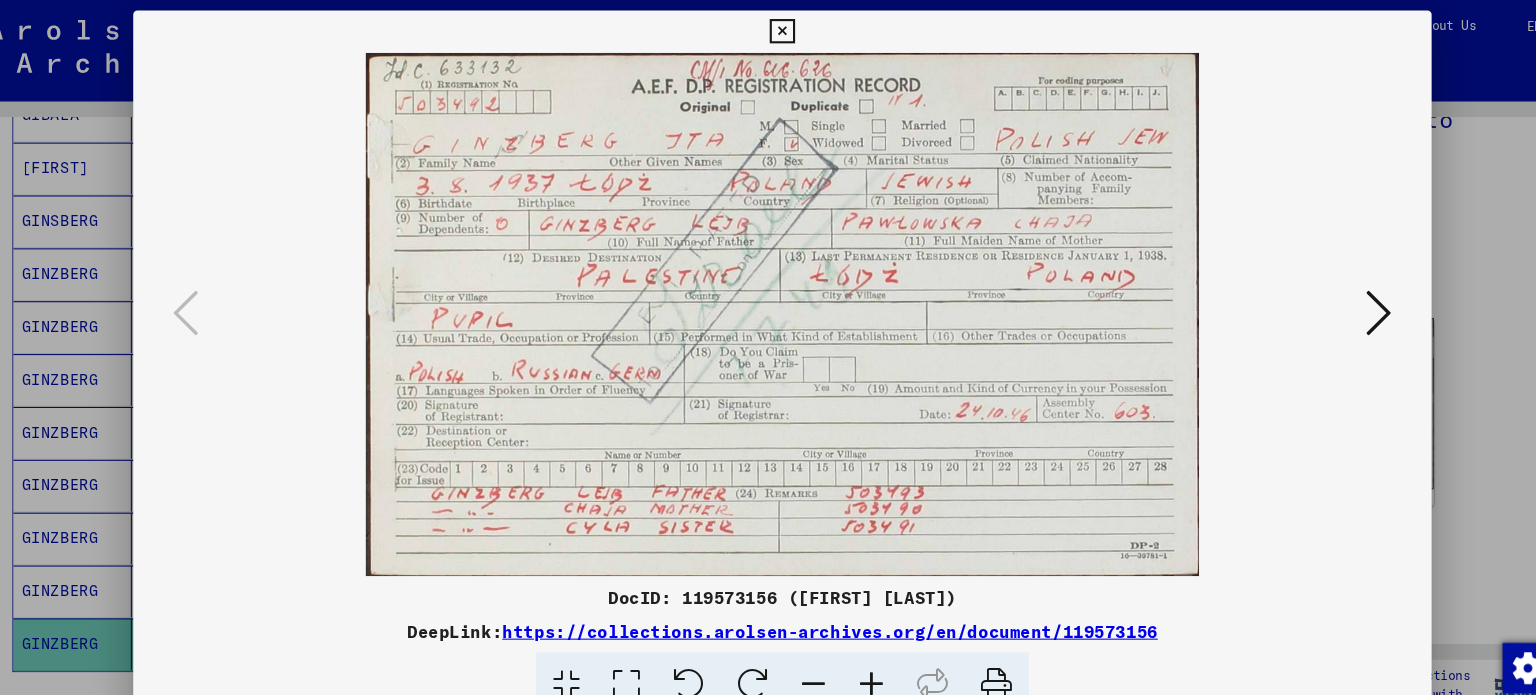 click at bounding box center [1332, 296] 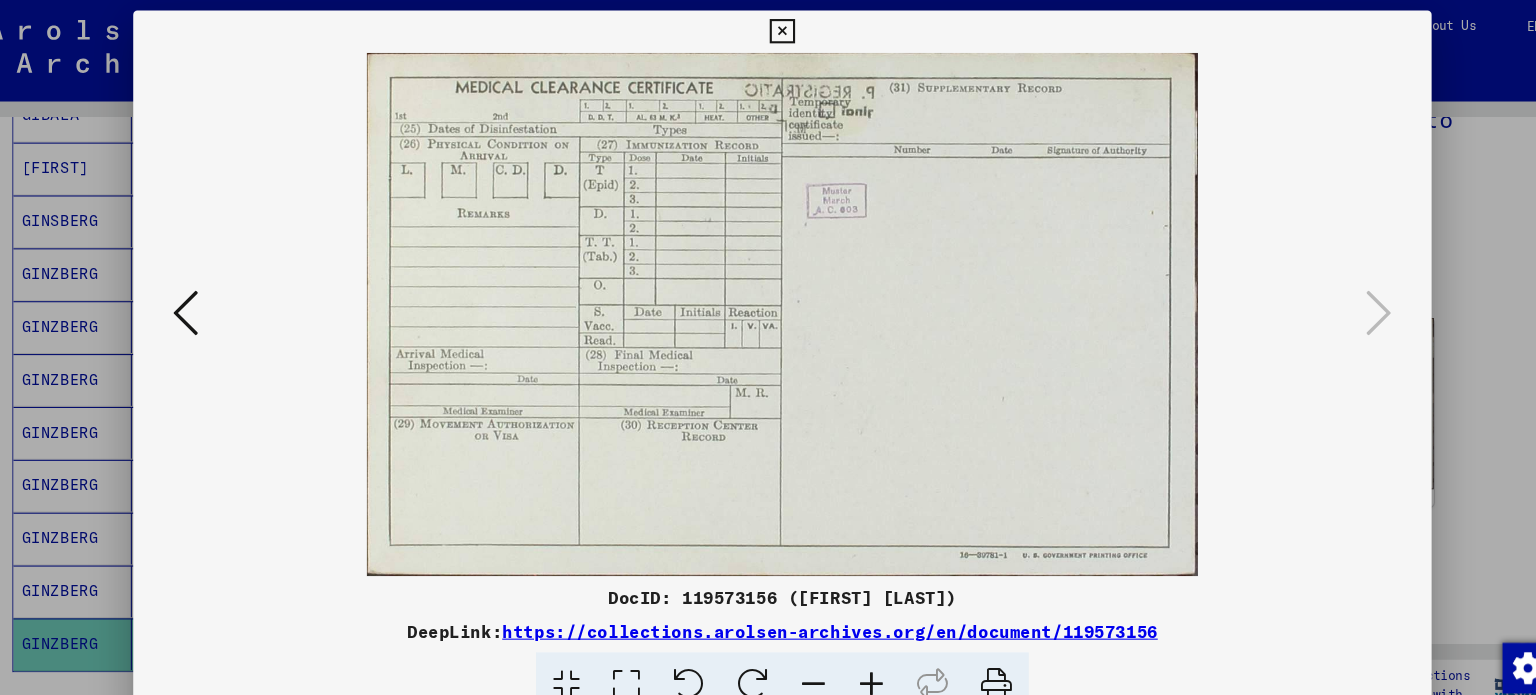 click at bounding box center (767, 30) 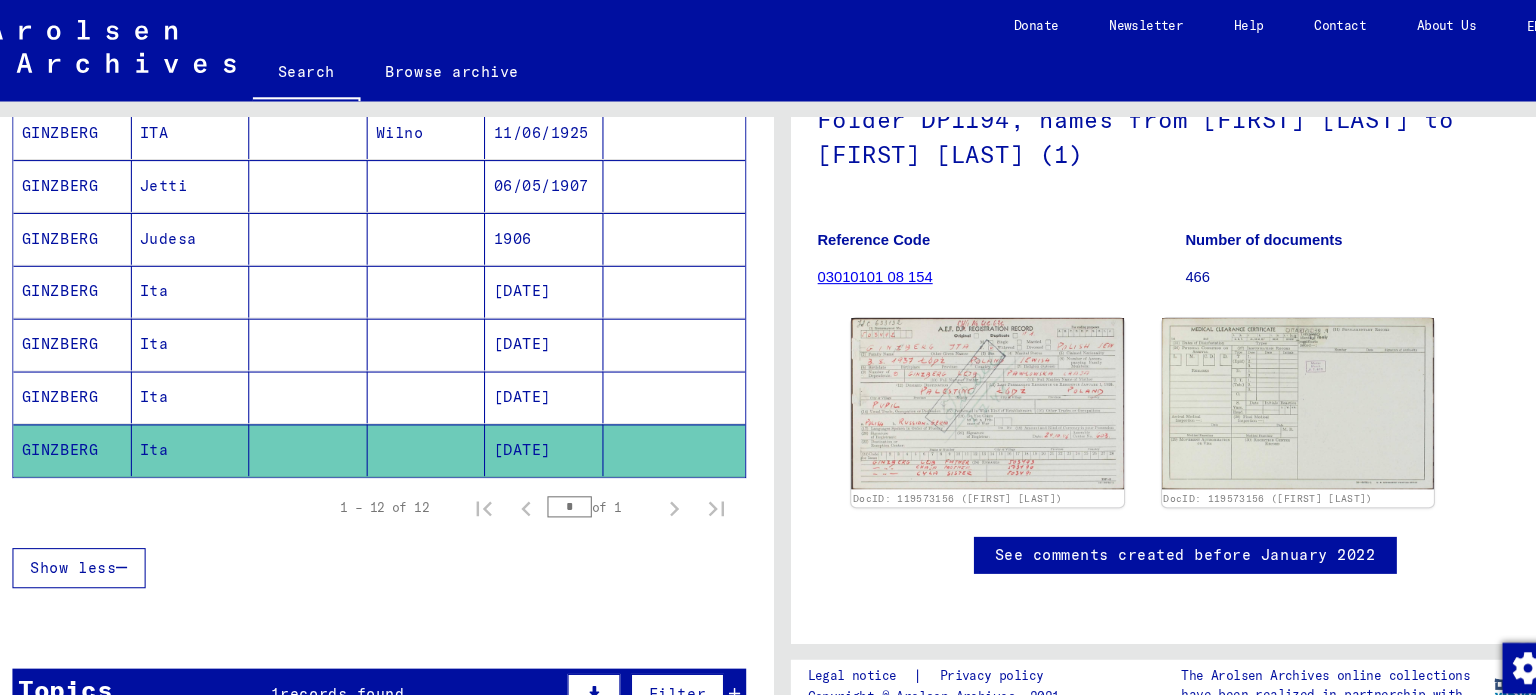 scroll, scrollTop: 550, scrollLeft: 0, axis: vertical 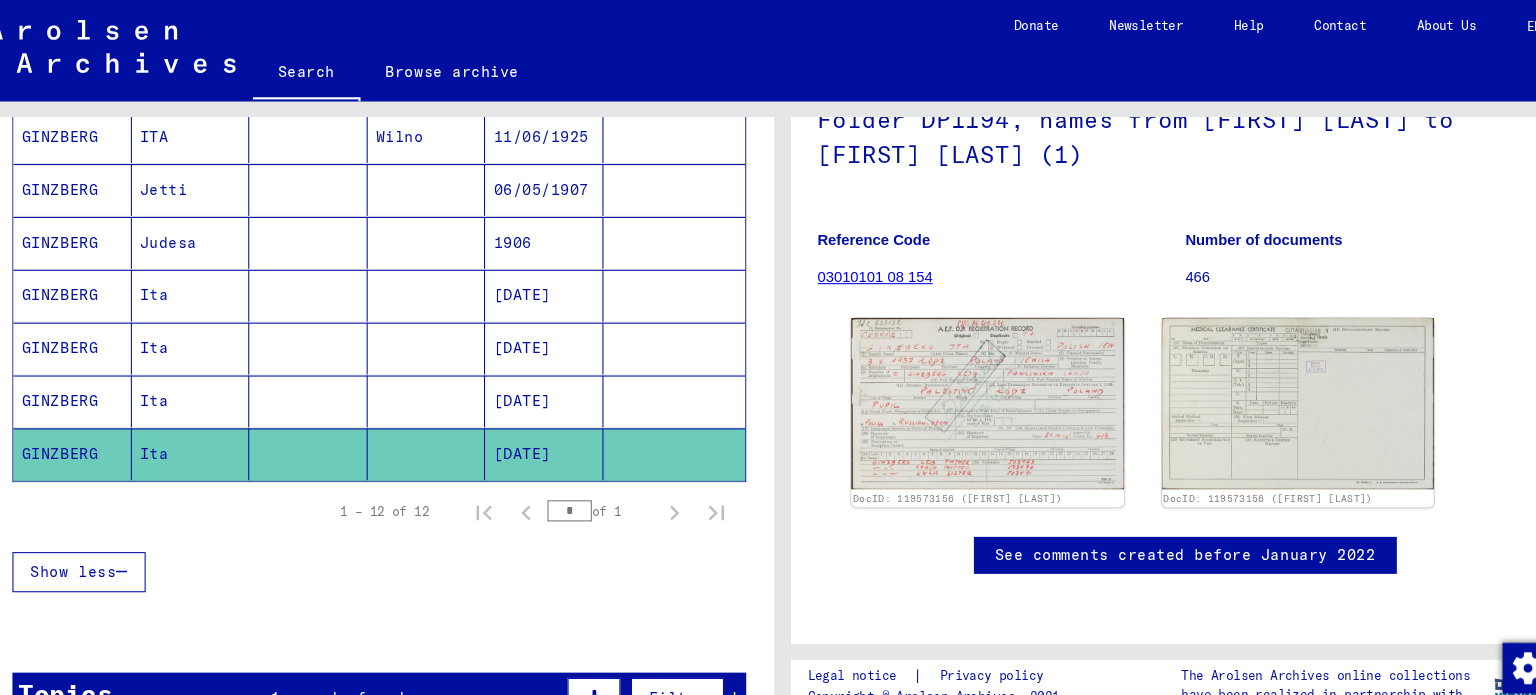 click at bounding box center (320, 429) 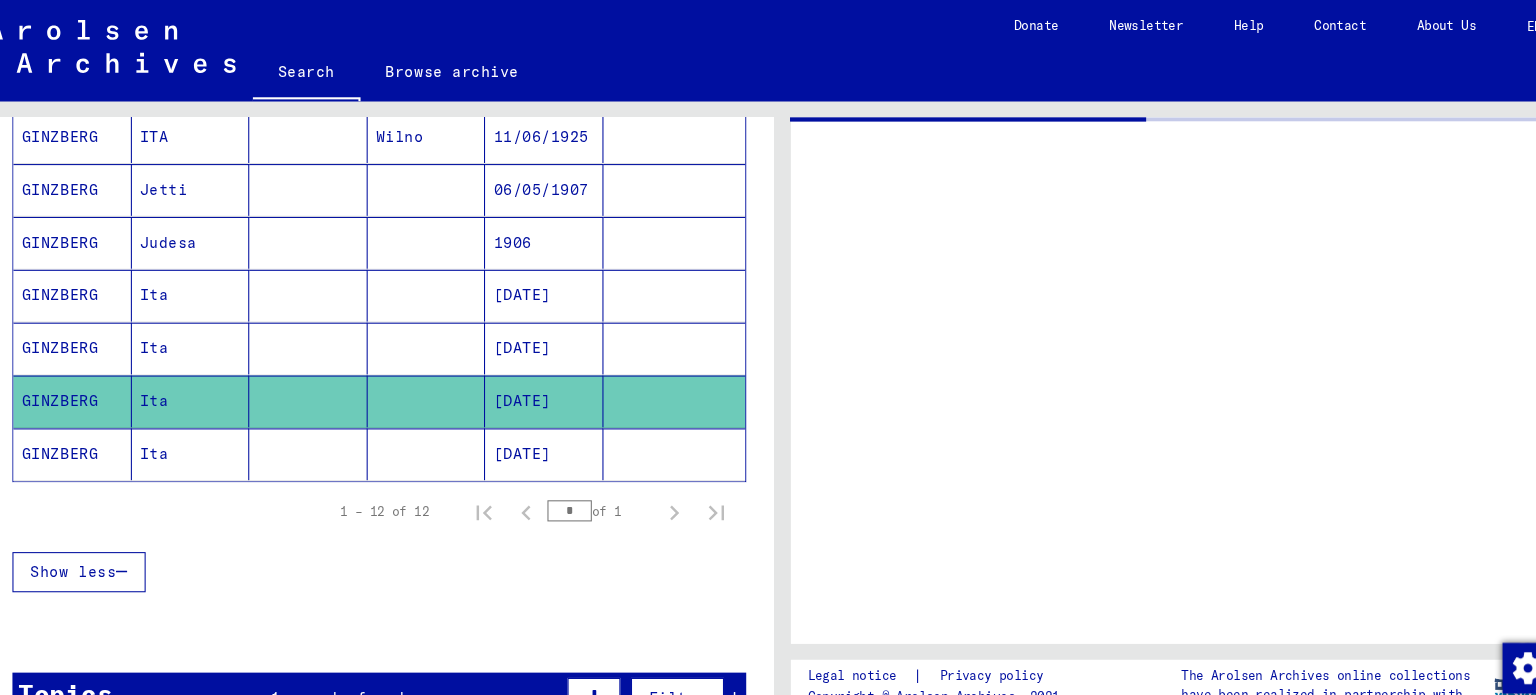 scroll, scrollTop: 0, scrollLeft: 0, axis: both 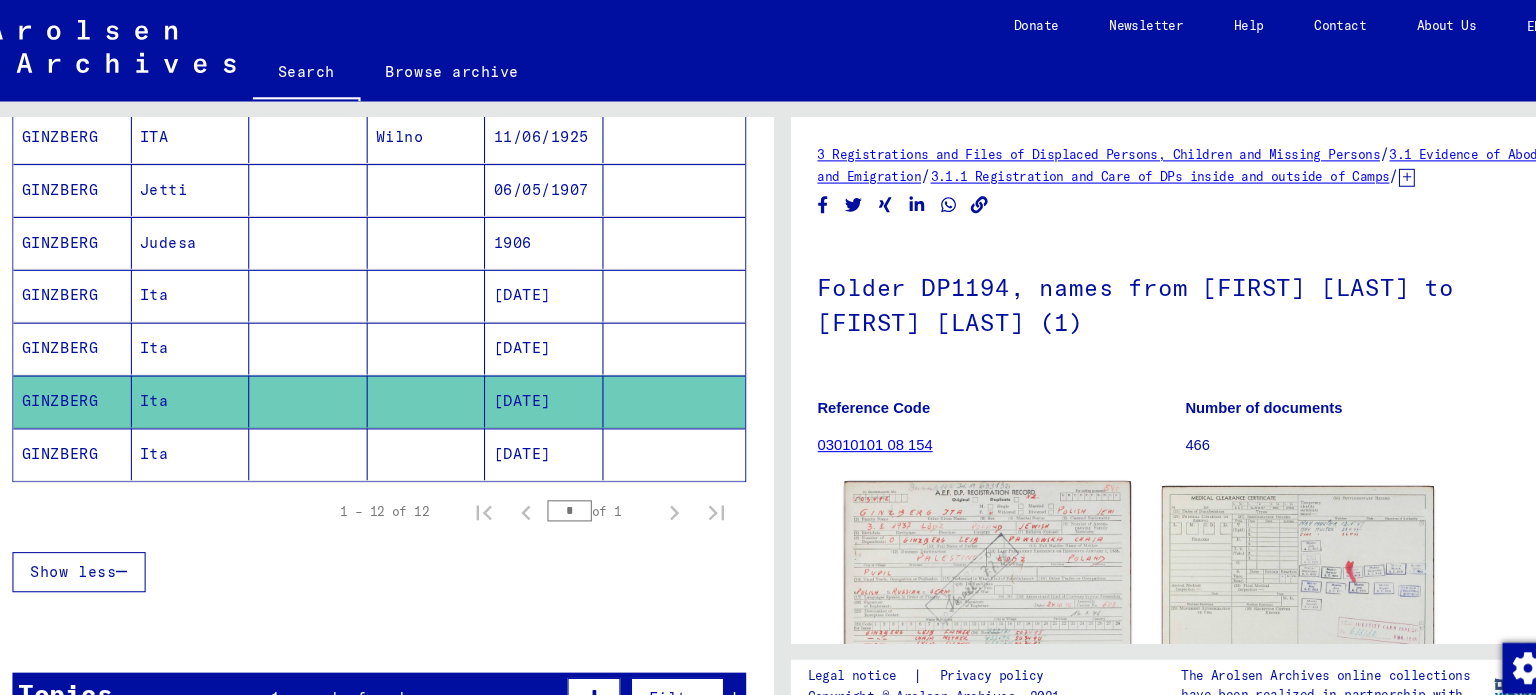 click 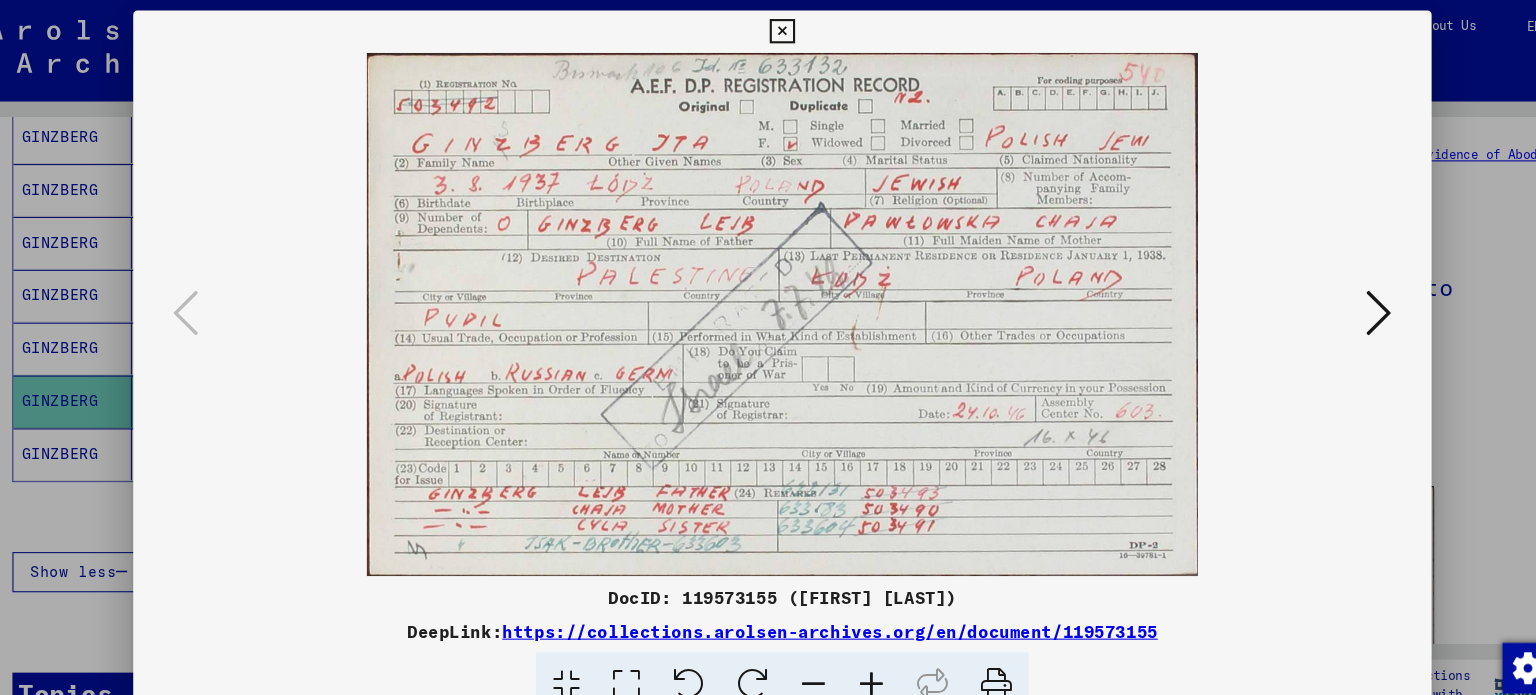 scroll, scrollTop: 0, scrollLeft: 0, axis: both 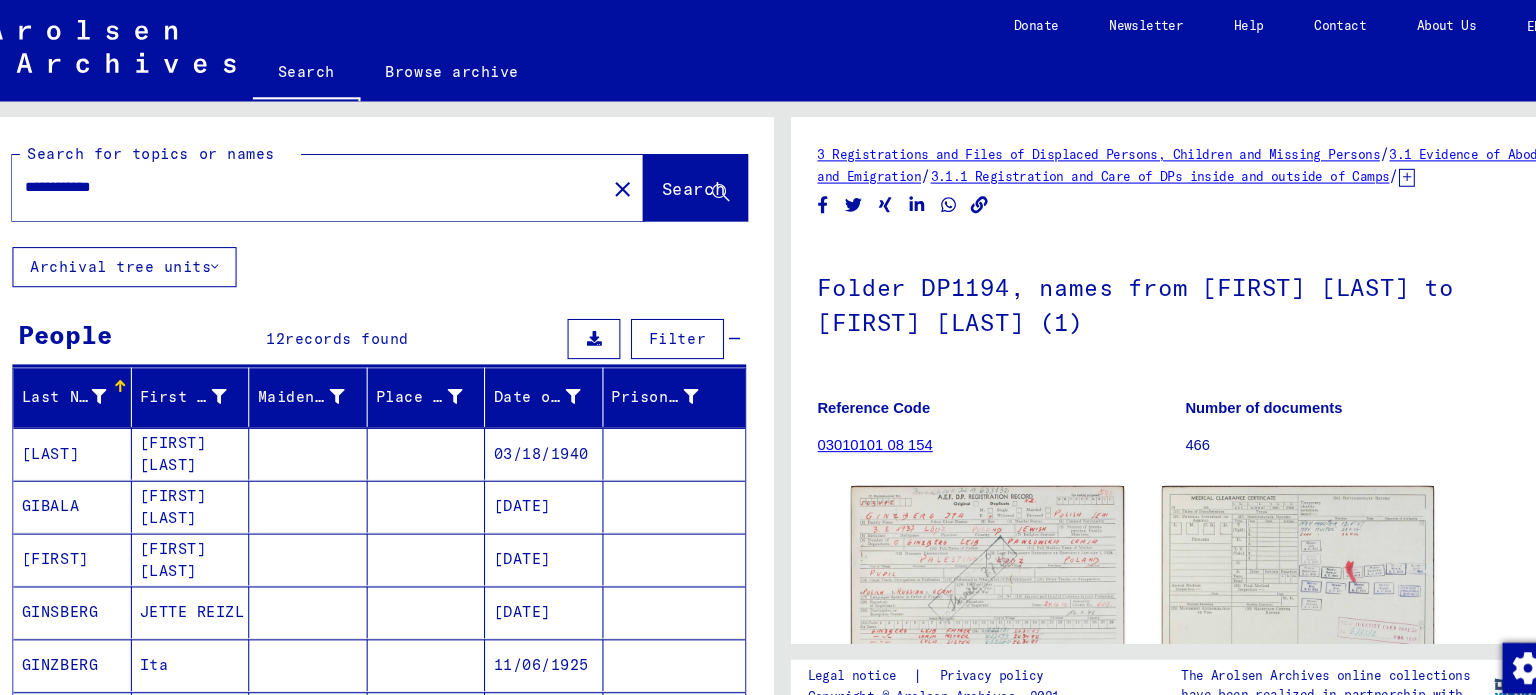 click on "**********" 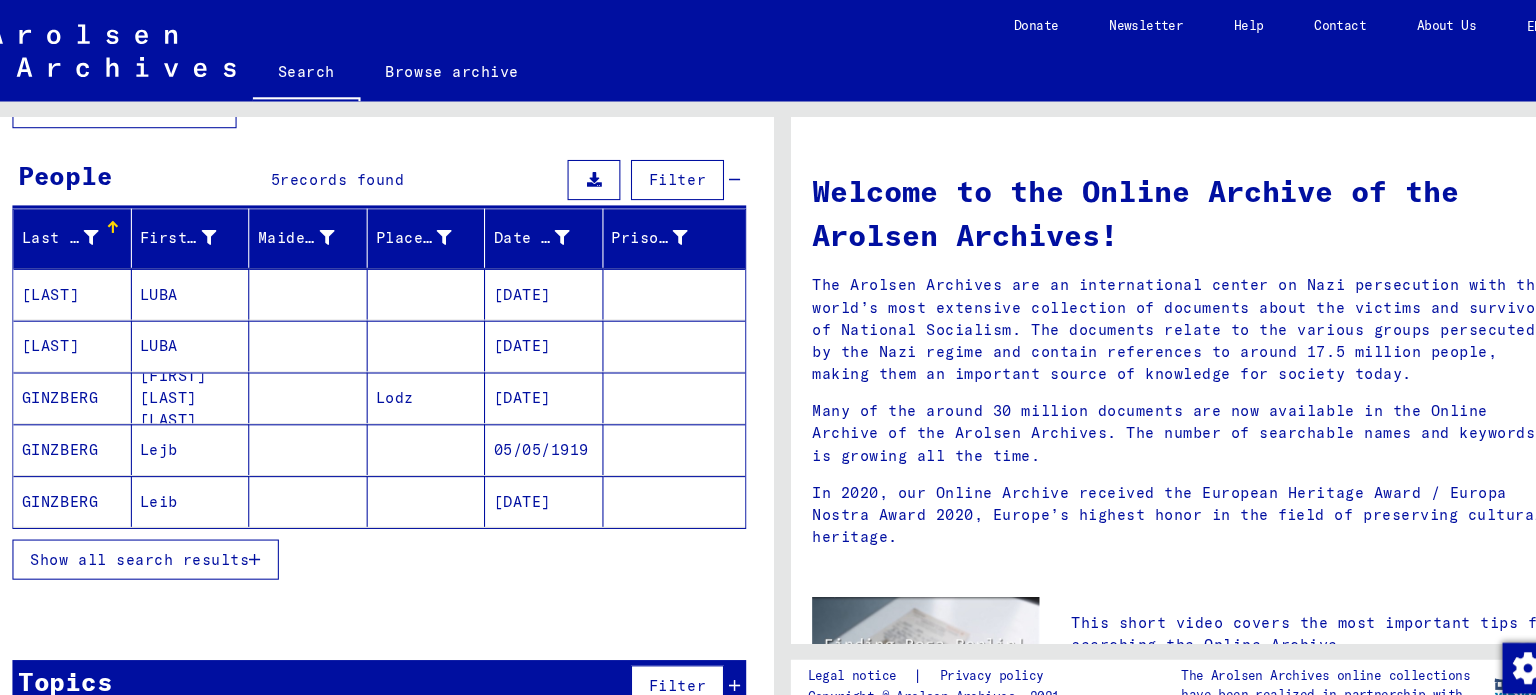 scroll, scrollTop: 164, scrollLeft: 0, axis: vertical 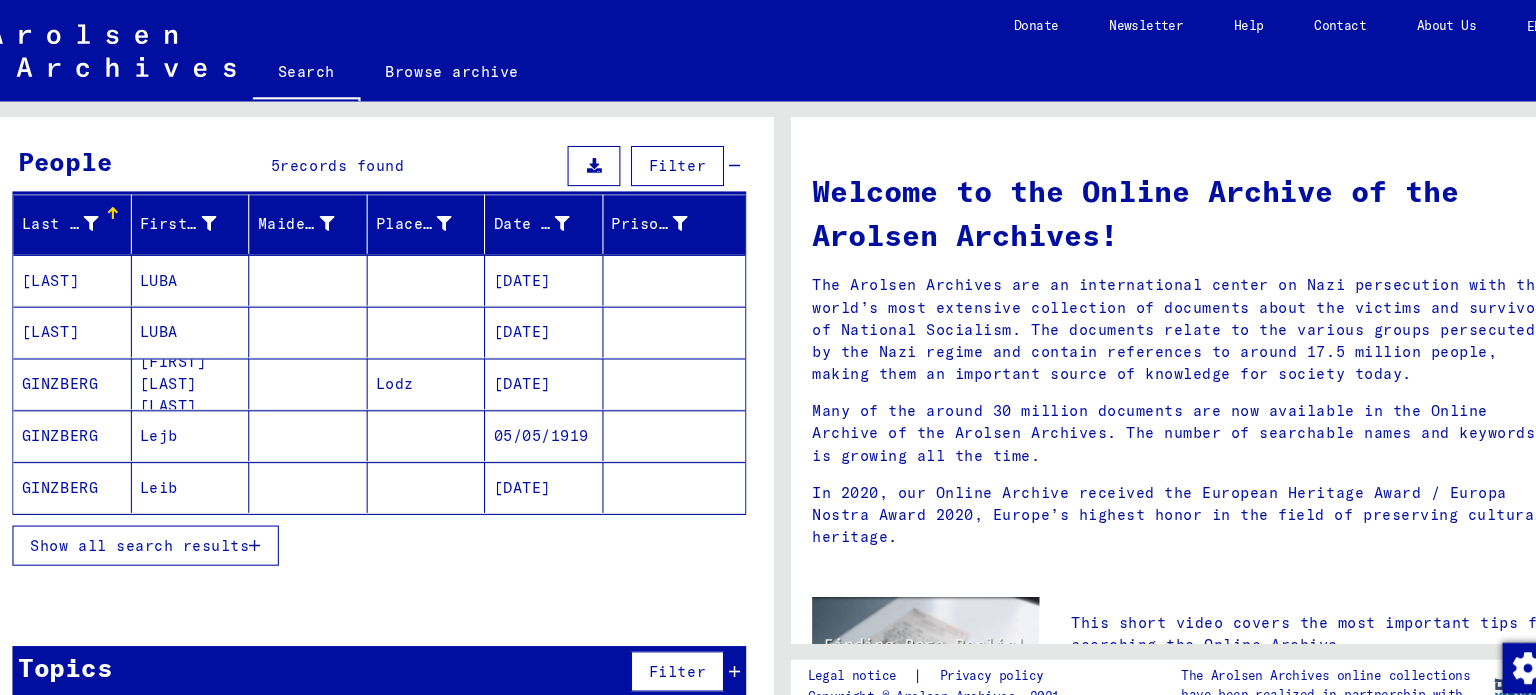 click on "Leib" 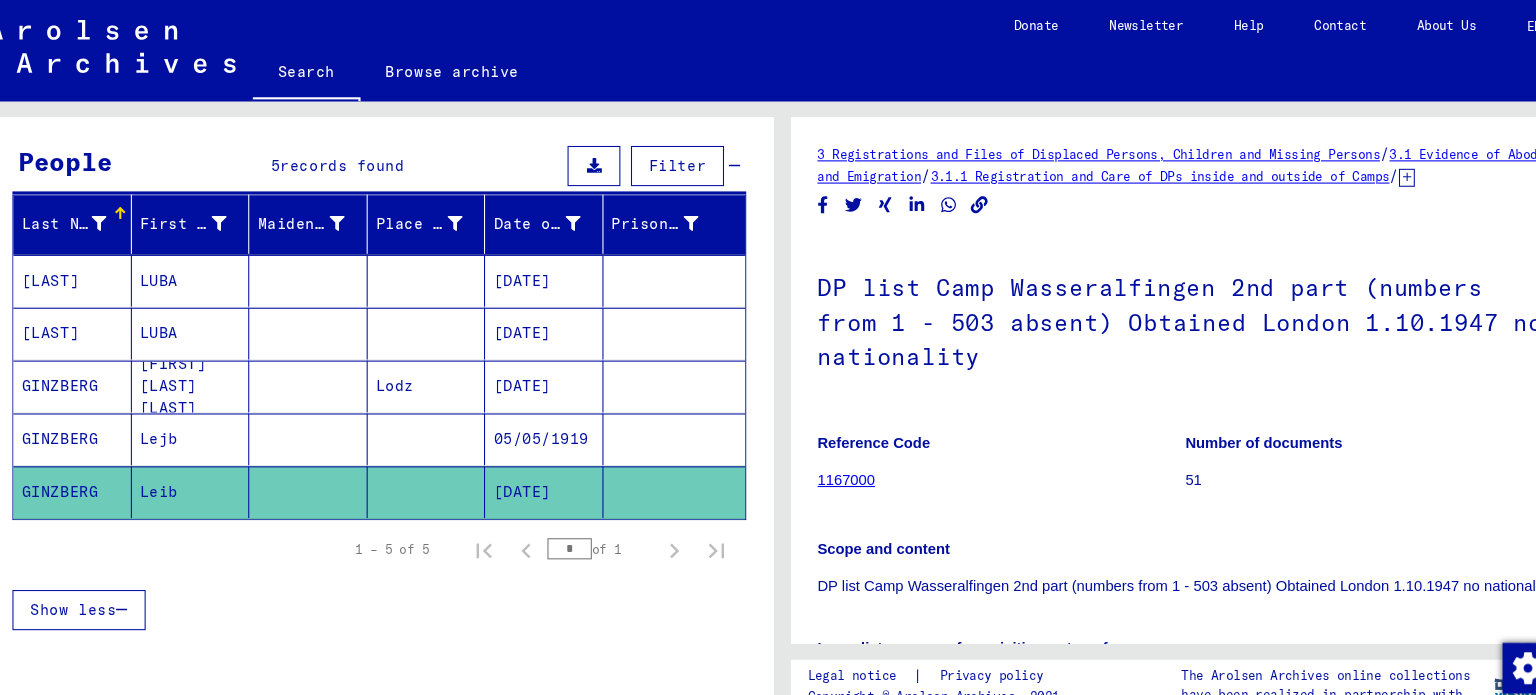 scroll, scrollTop: 0, scrollLeft: 0, axis: both 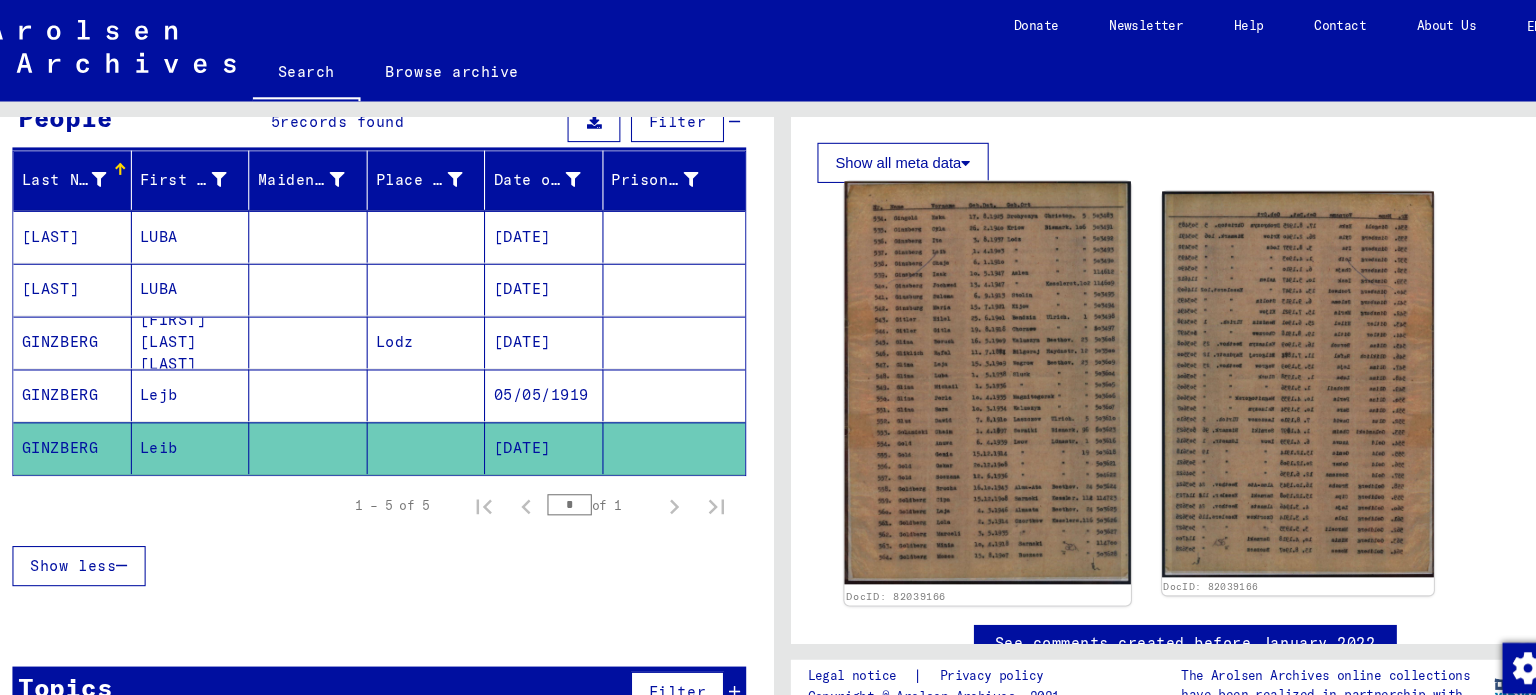 click 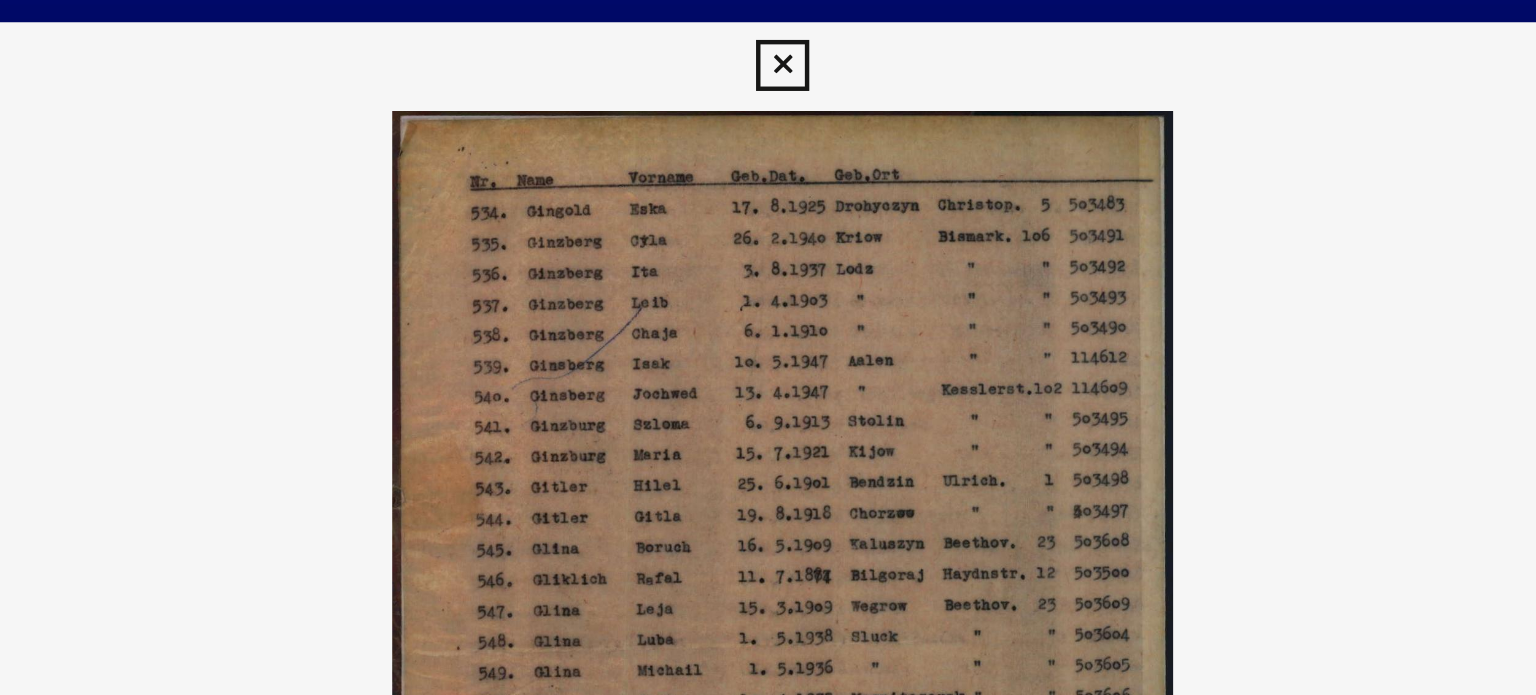 drag, startPoint x: 767, startPoint y: 154, endPoint x: 763, endPoint y: 28, distance: 126.06348 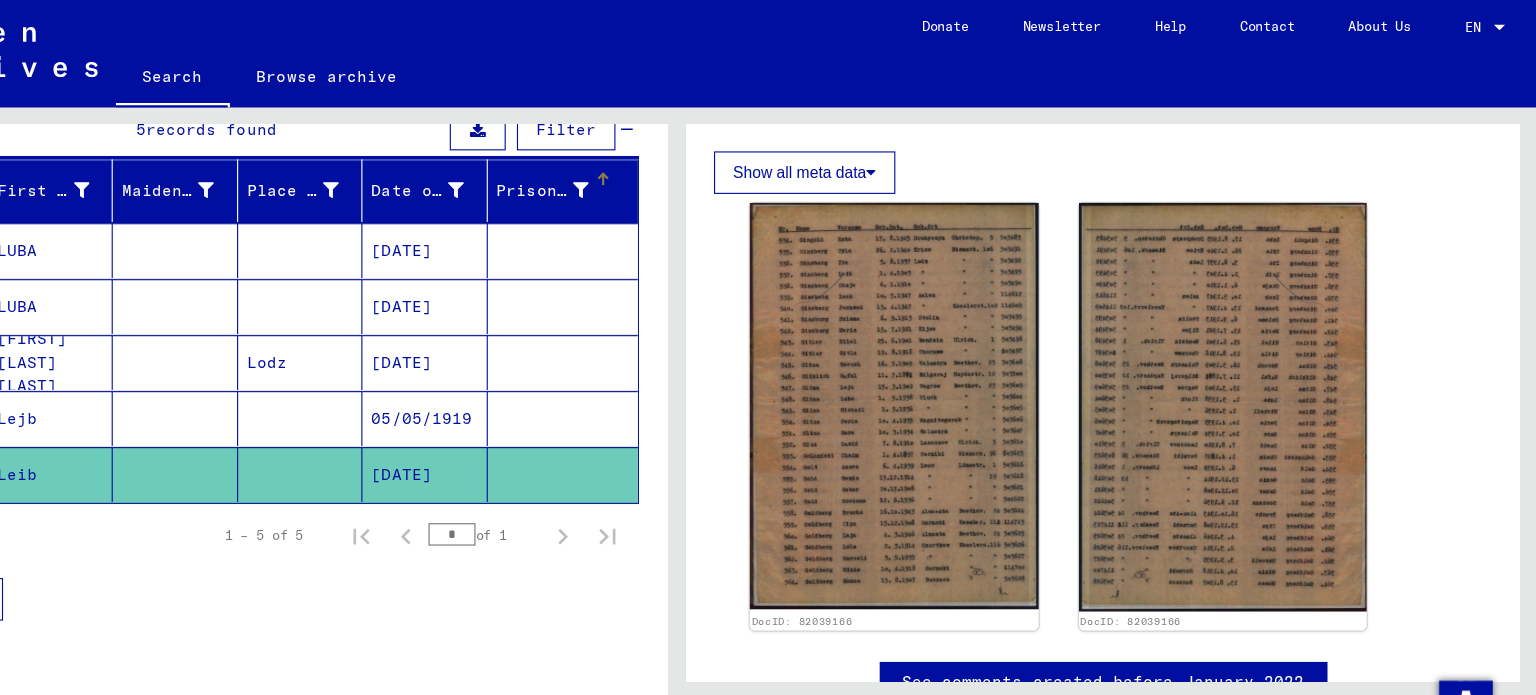 scroll, scrollTop: 0, scrollLeft: 0, axis: both 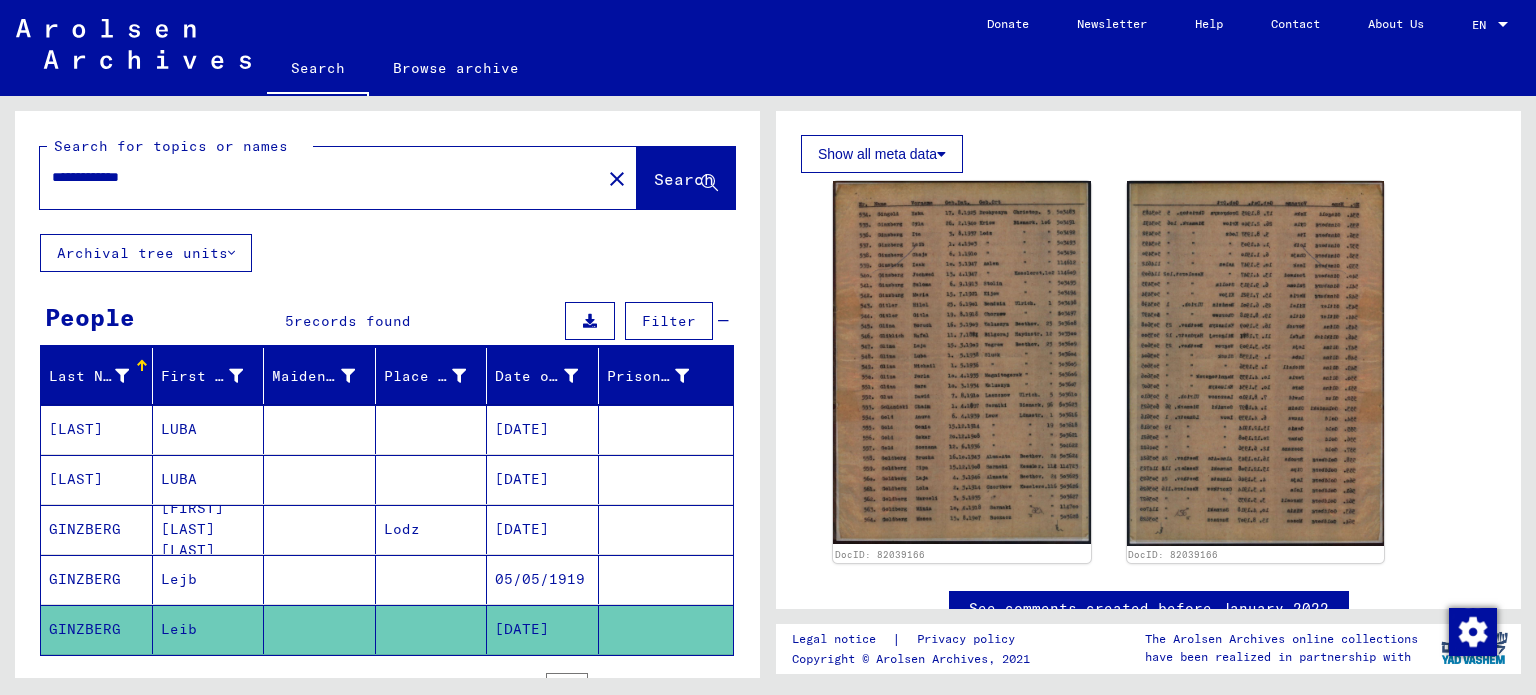 click on "**********" at bounding box center [320, 177] 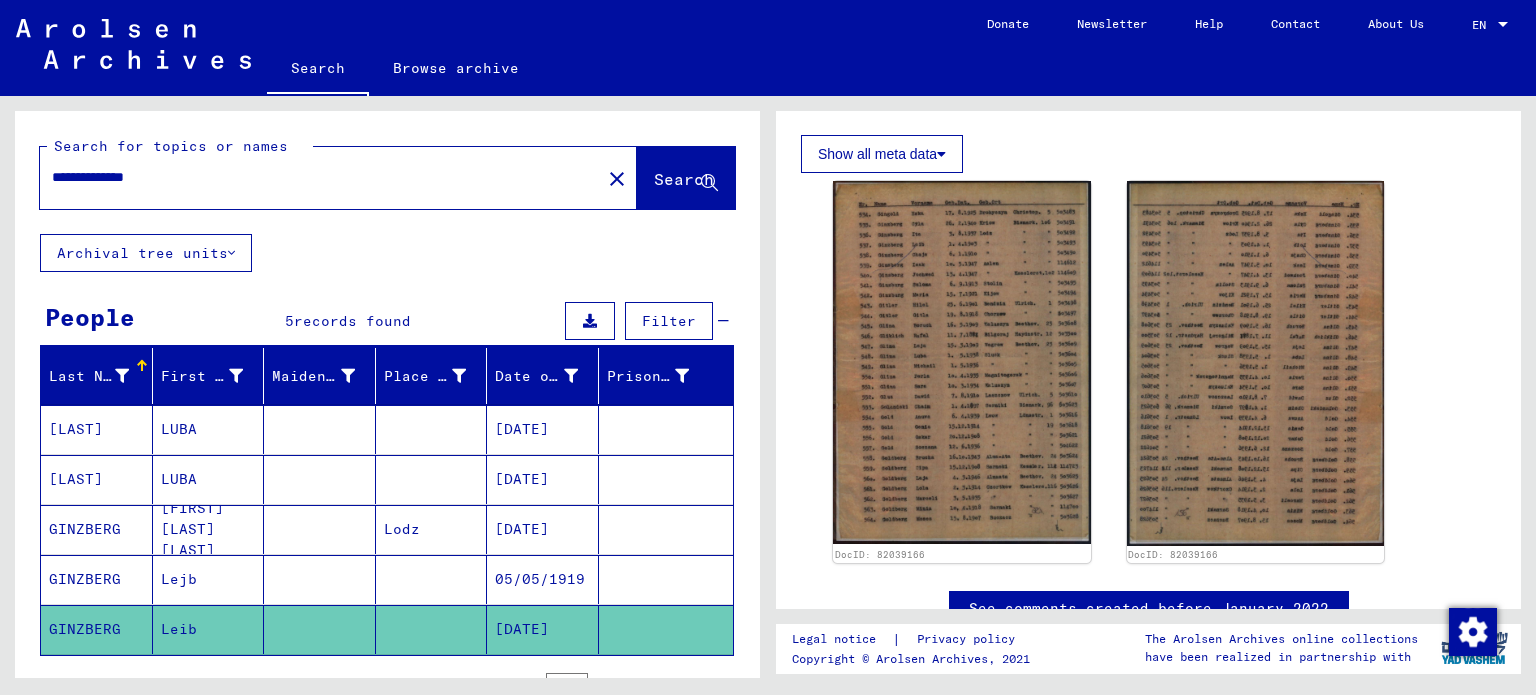 type on "**********" 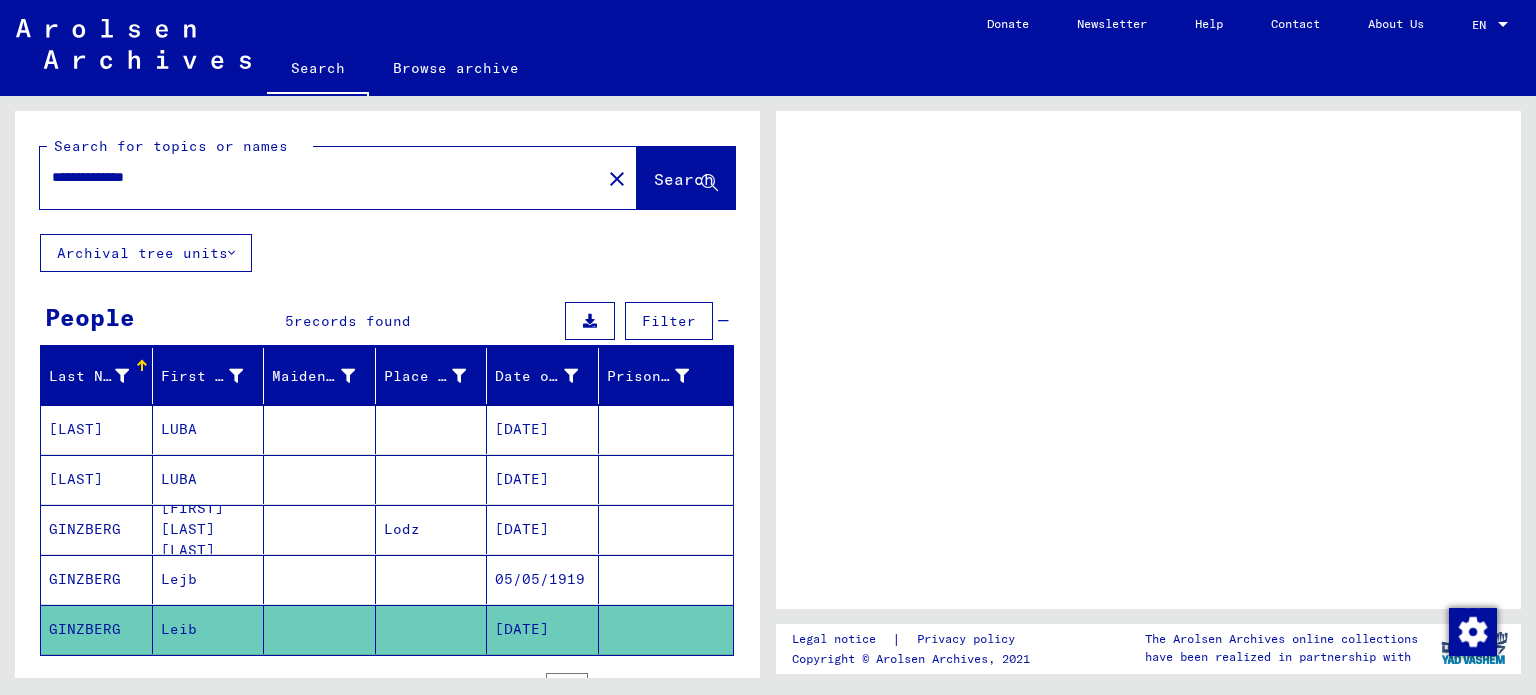 scroll, scrollTop: 0, scrollLeft: 0, axis: both 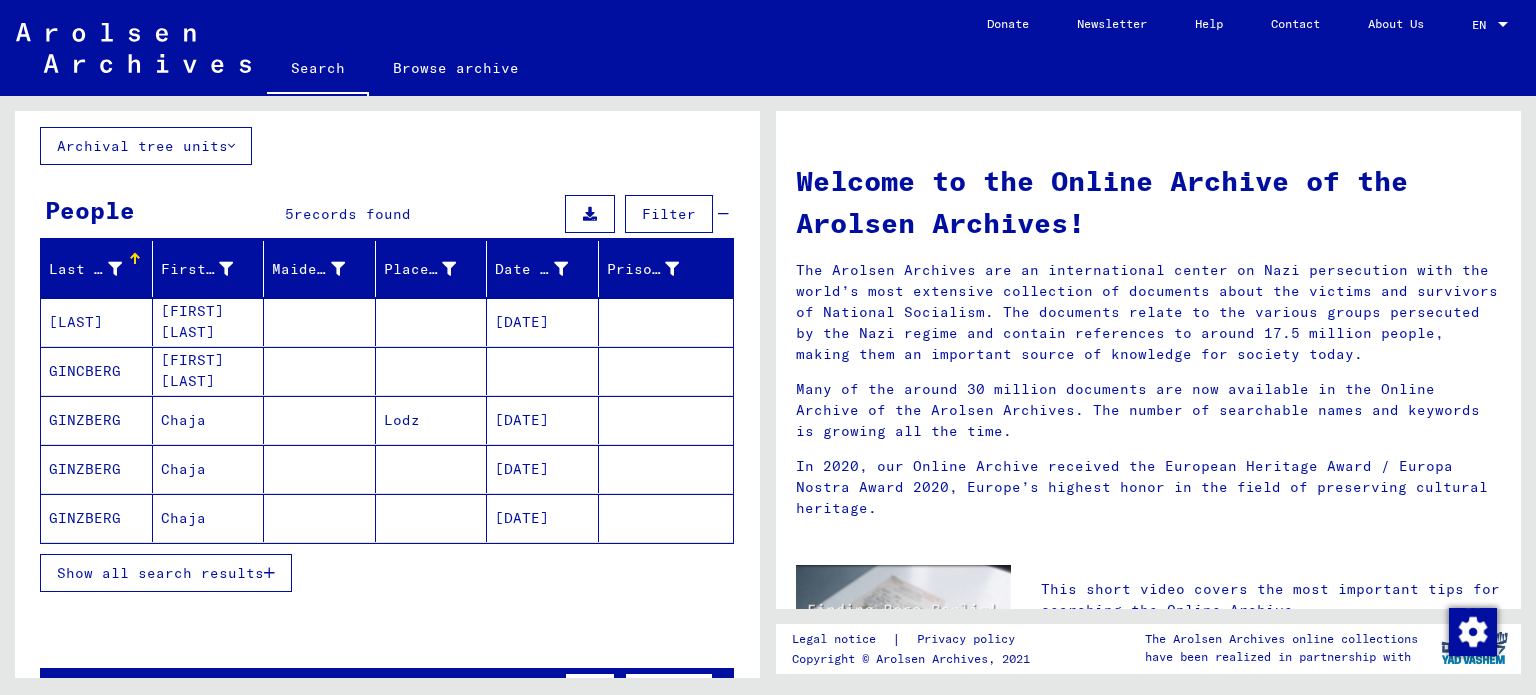 click on "Chaja" at bounding box center (209, 518) 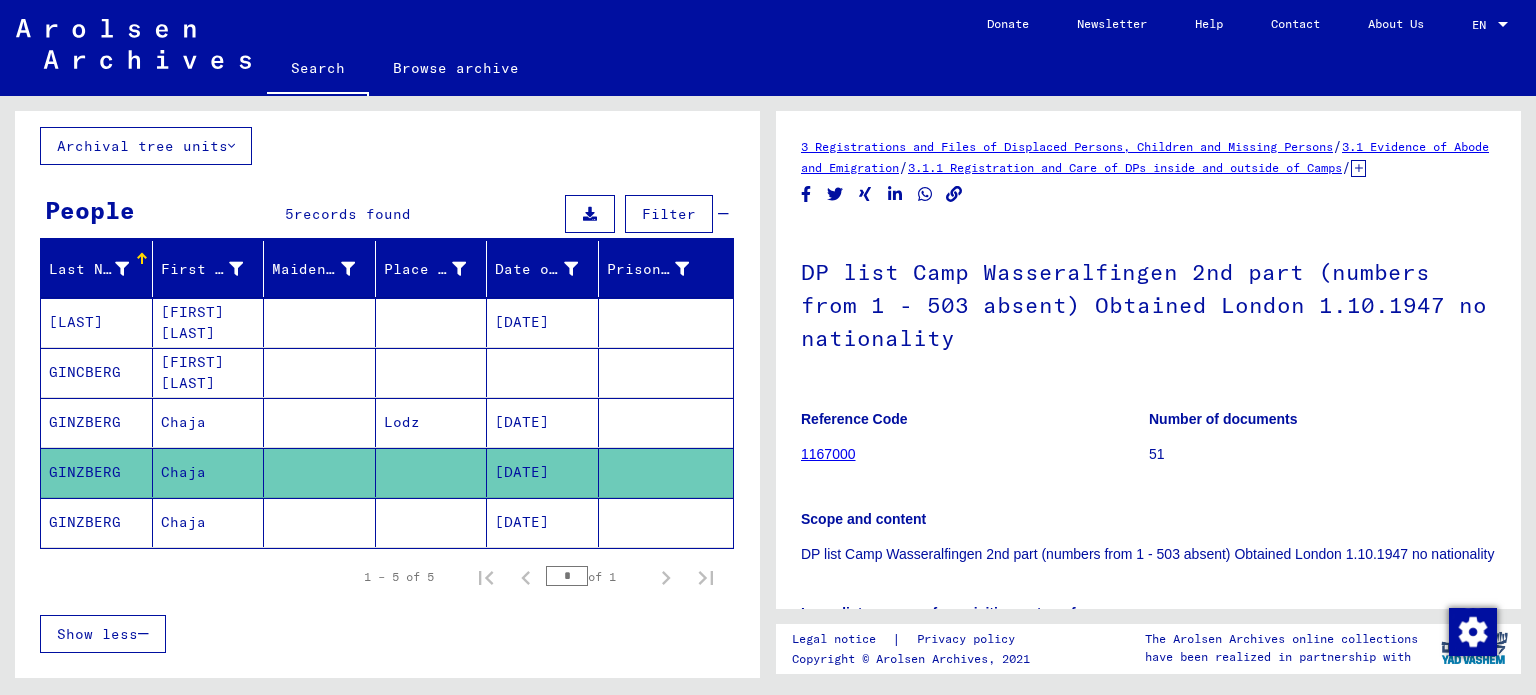 scroll, scrollTop: 0, scrollLeft: 0, axis: both 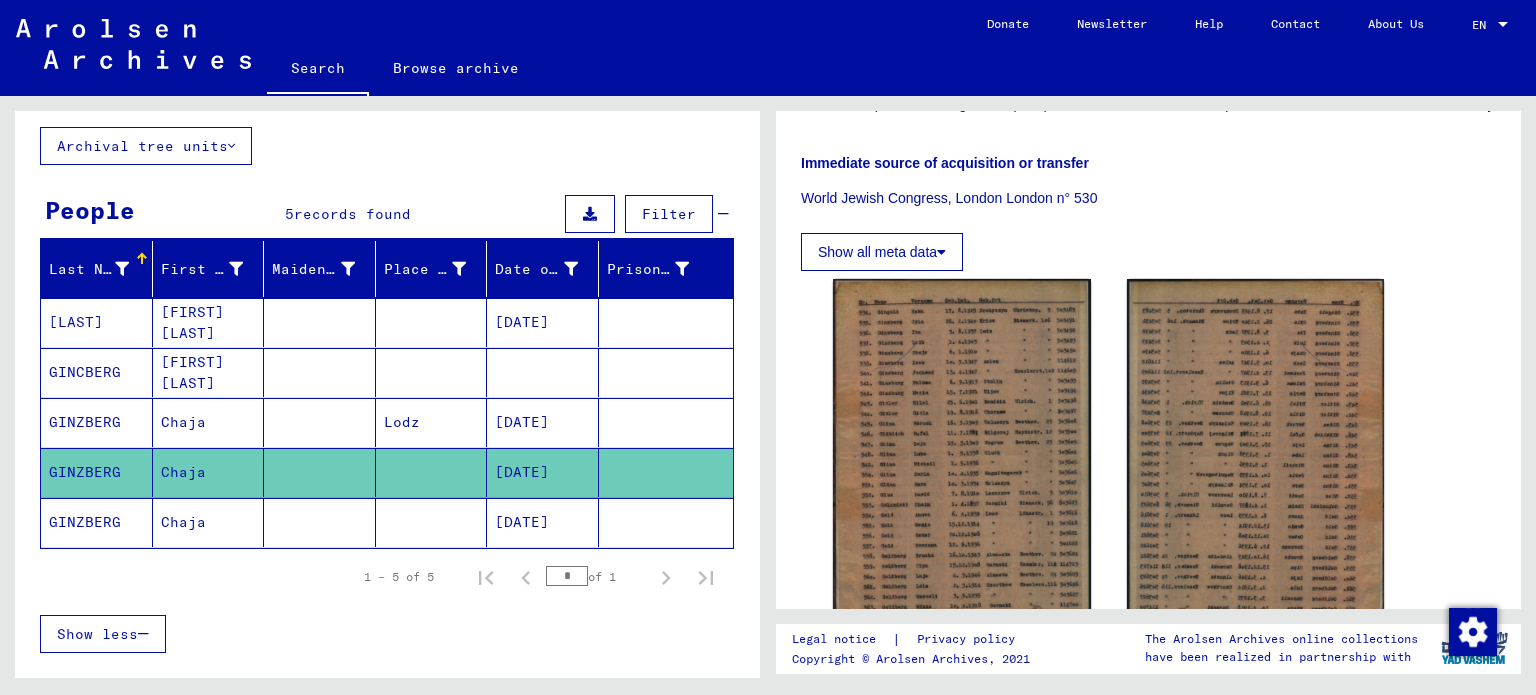 click 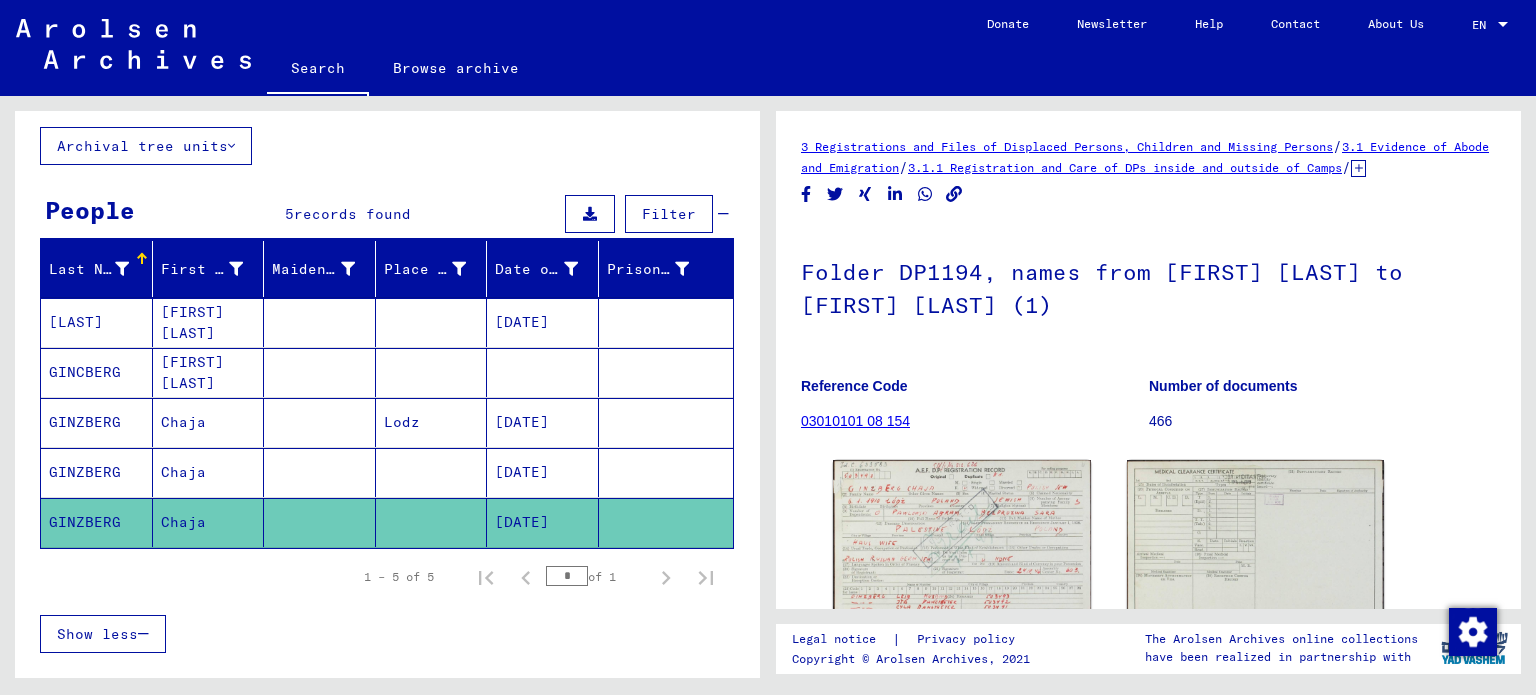 scroll, scrollTop: 164, scrollLeft: 0, axis: vertical 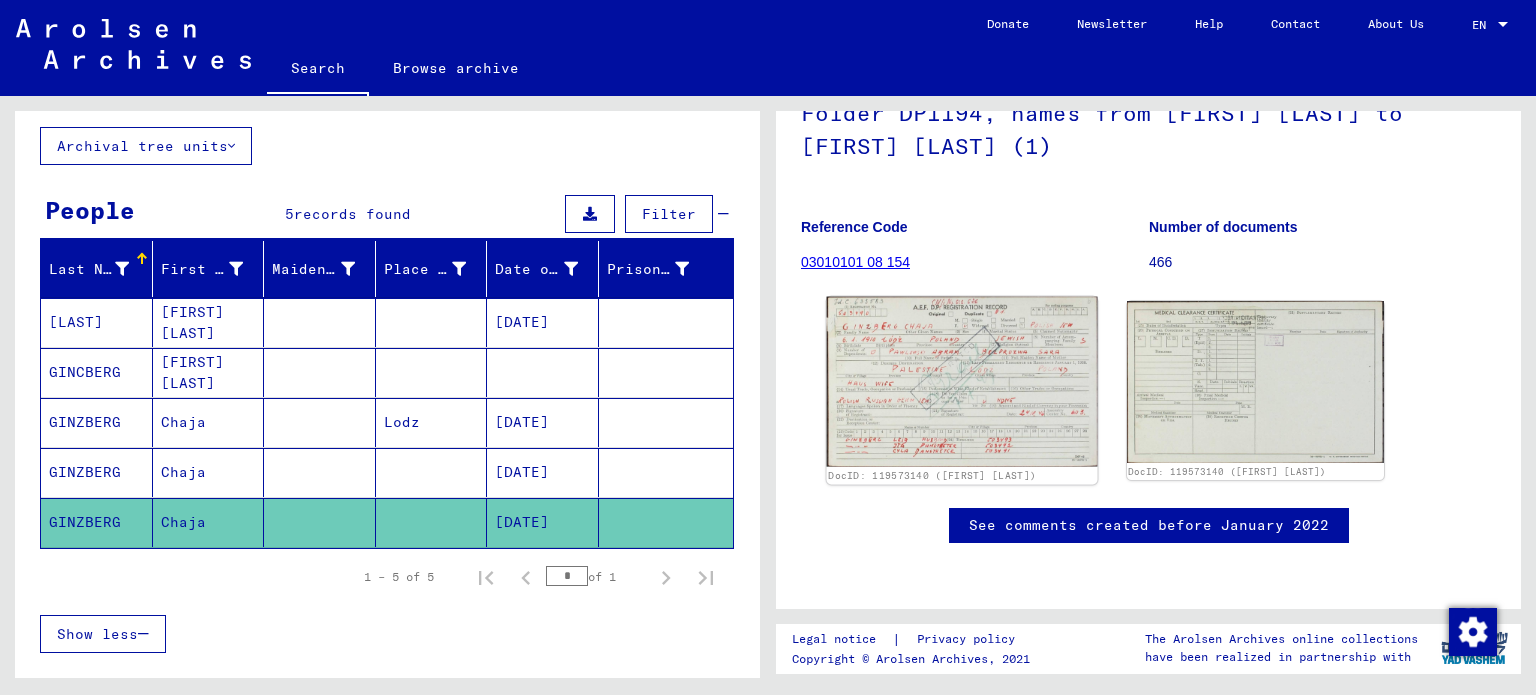 click 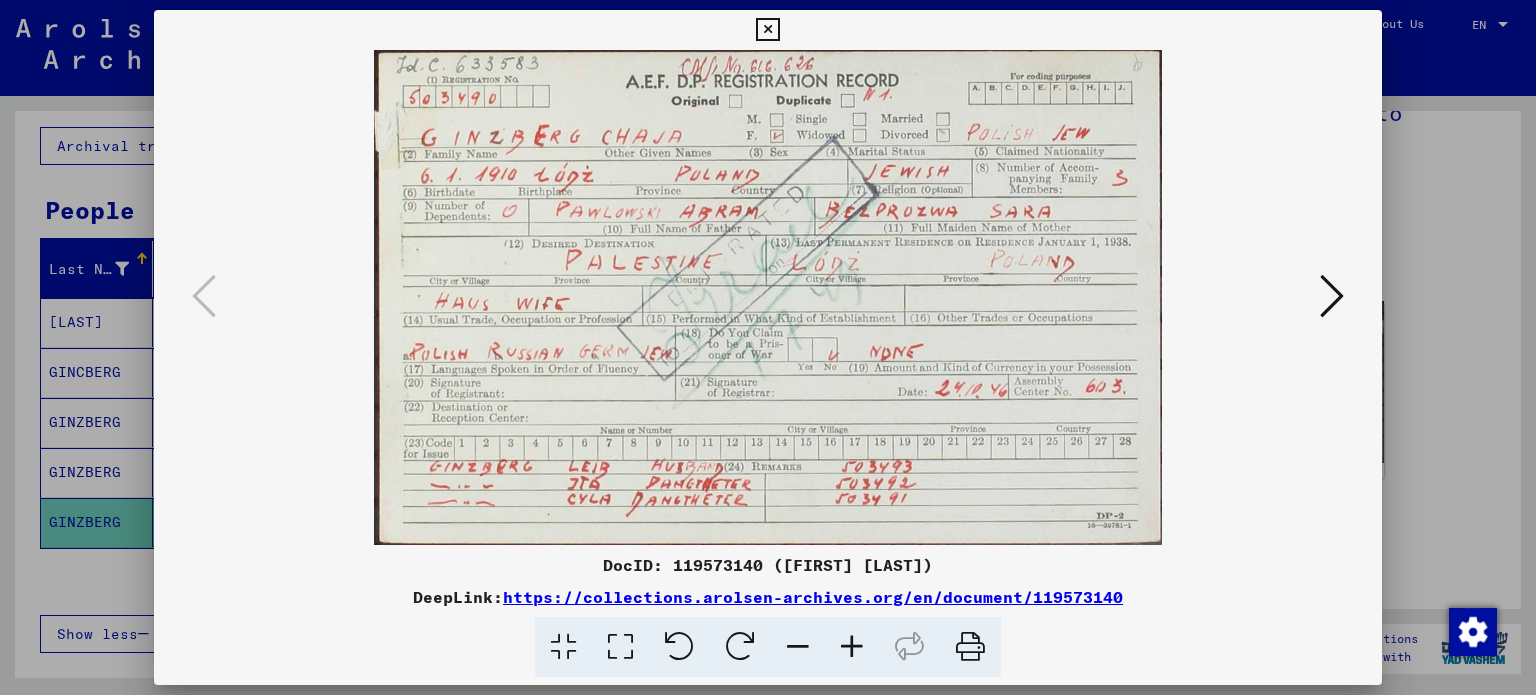 click at bounding box center (1332, 296) 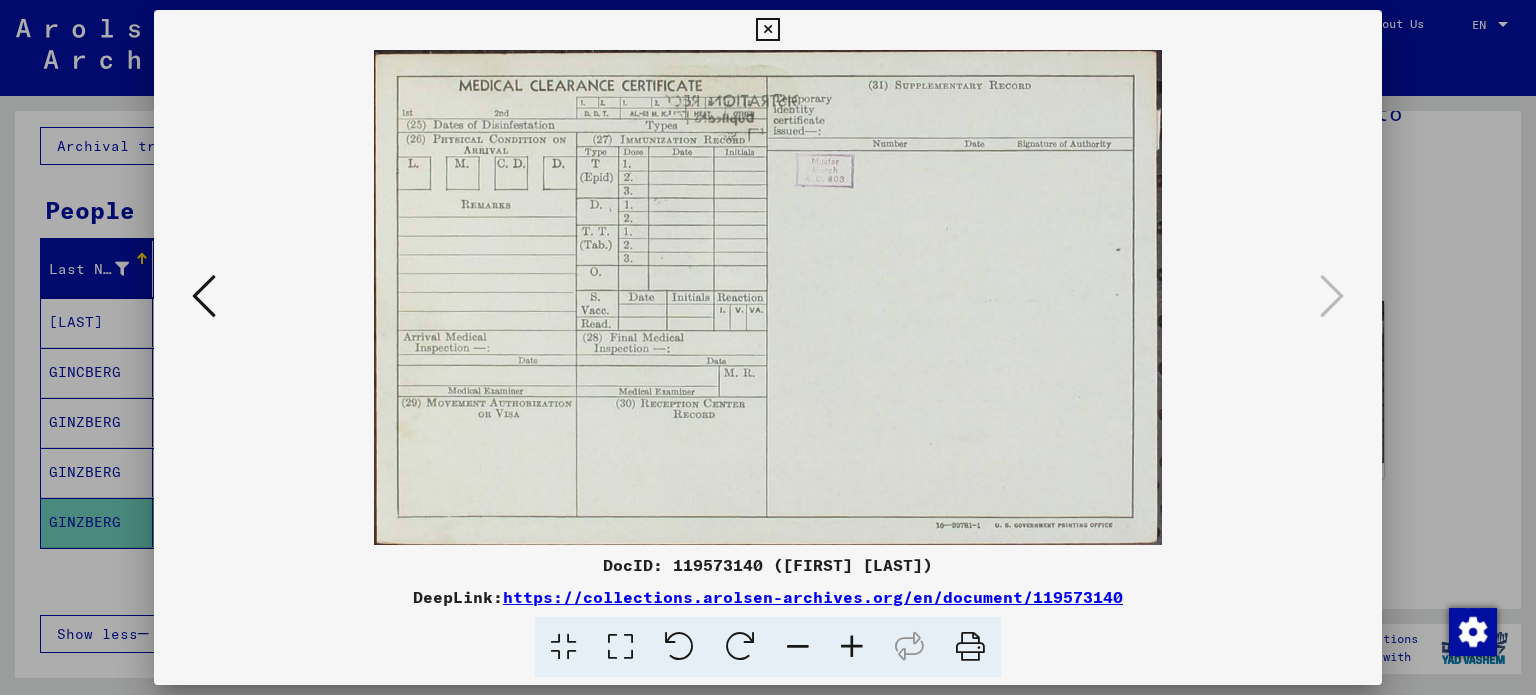 click at bounding box center [204, 296] 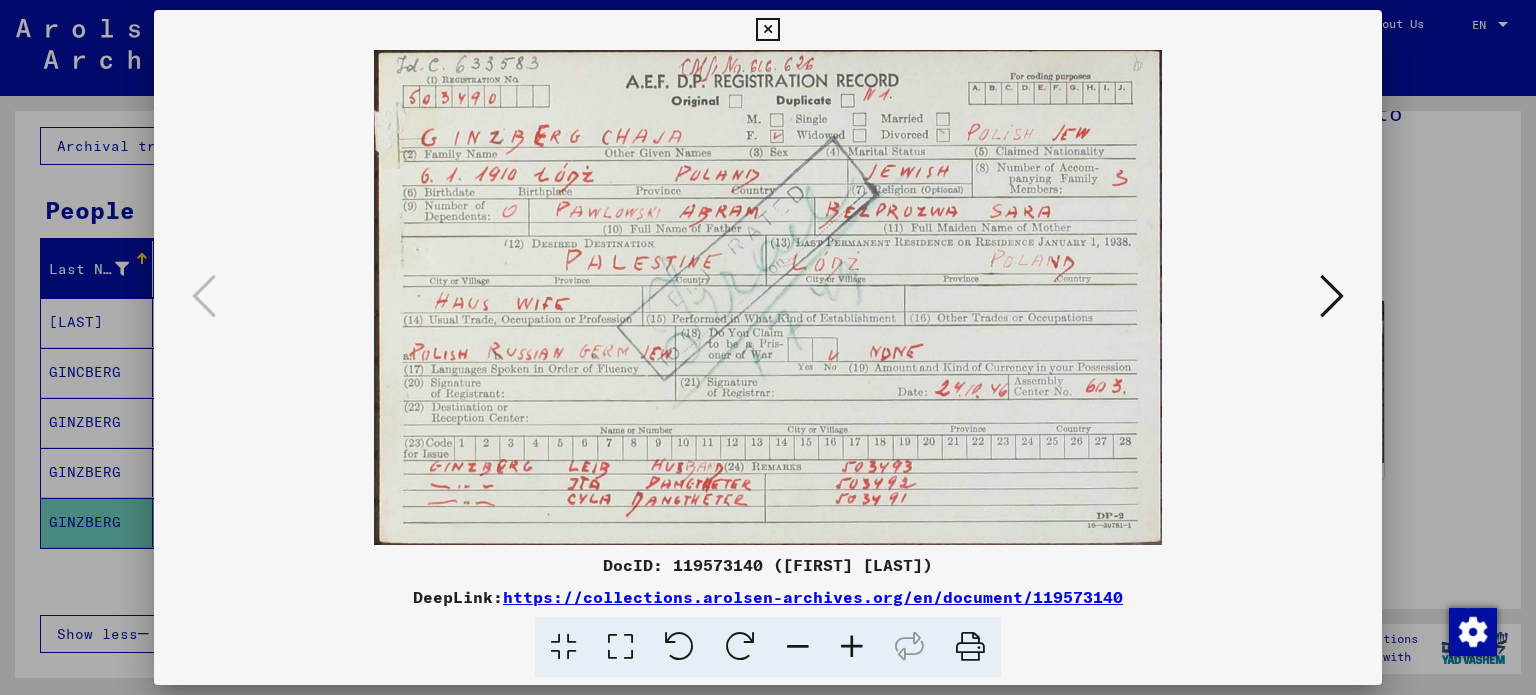 click at bounding box center (767, 30) 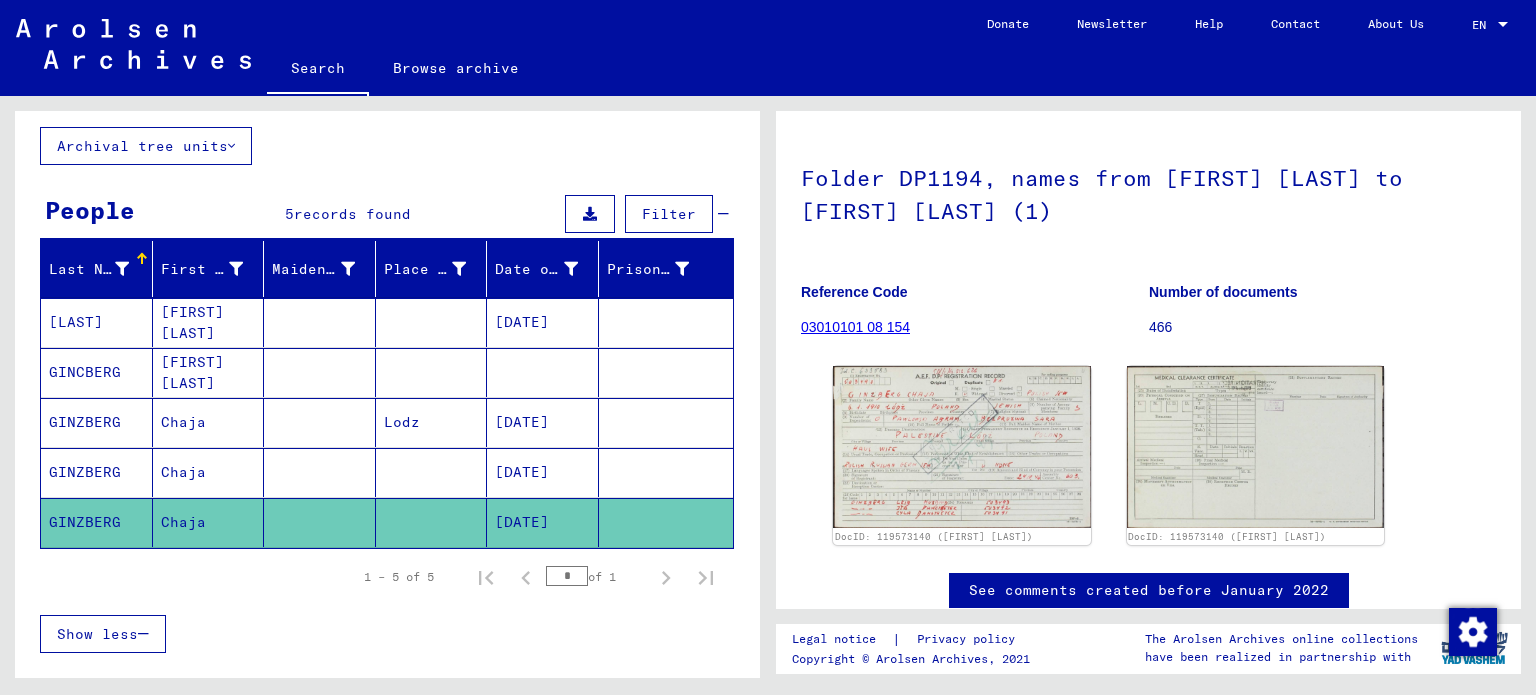 scroll, scrollTop: 95, scrollLeft: 0, axis: vertical 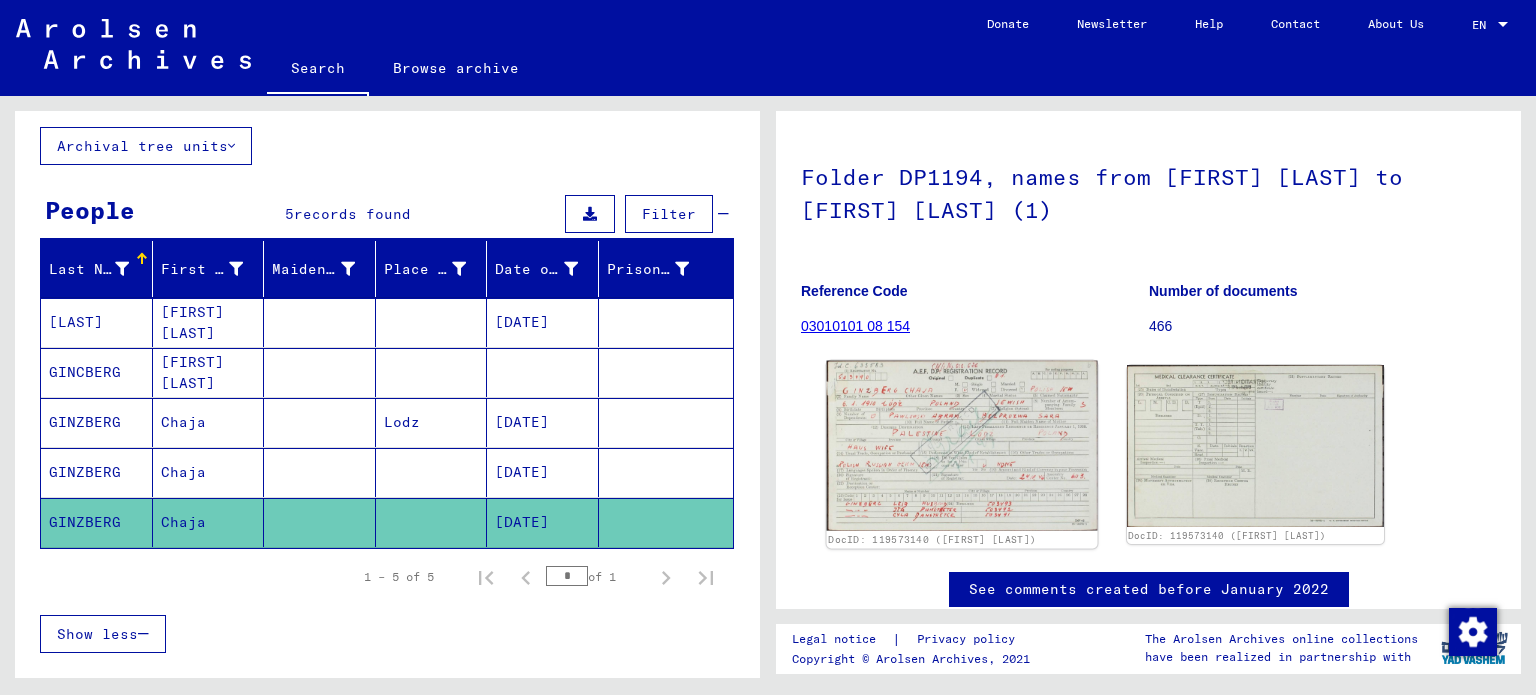 click 